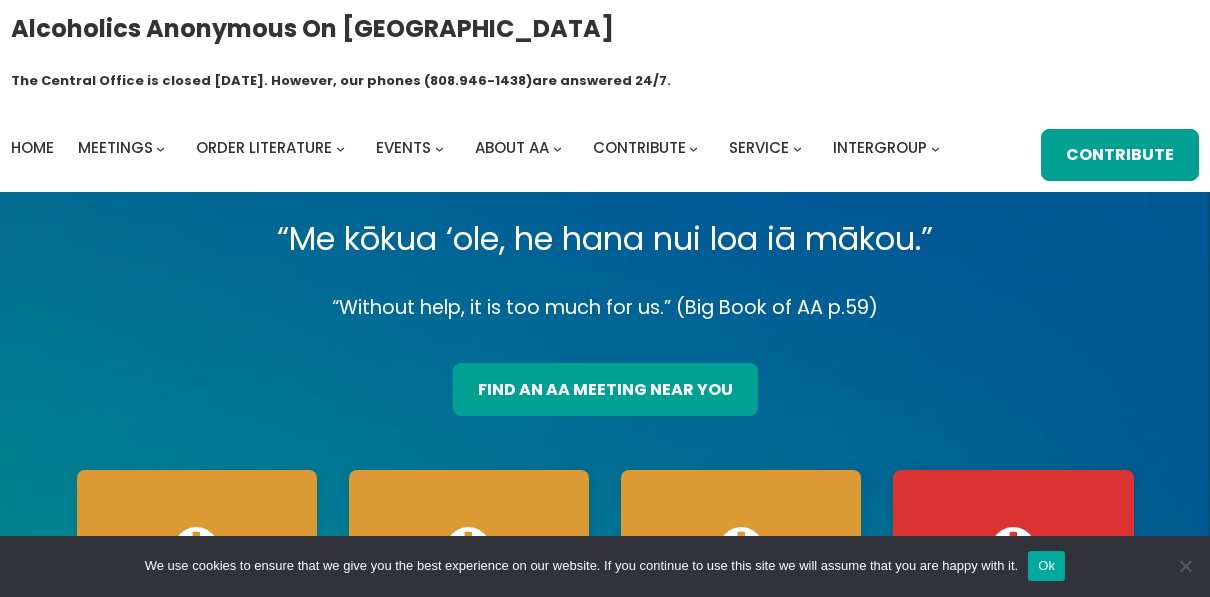 scroll, scrollTop: 0, scrollLeft: 0, axis: both 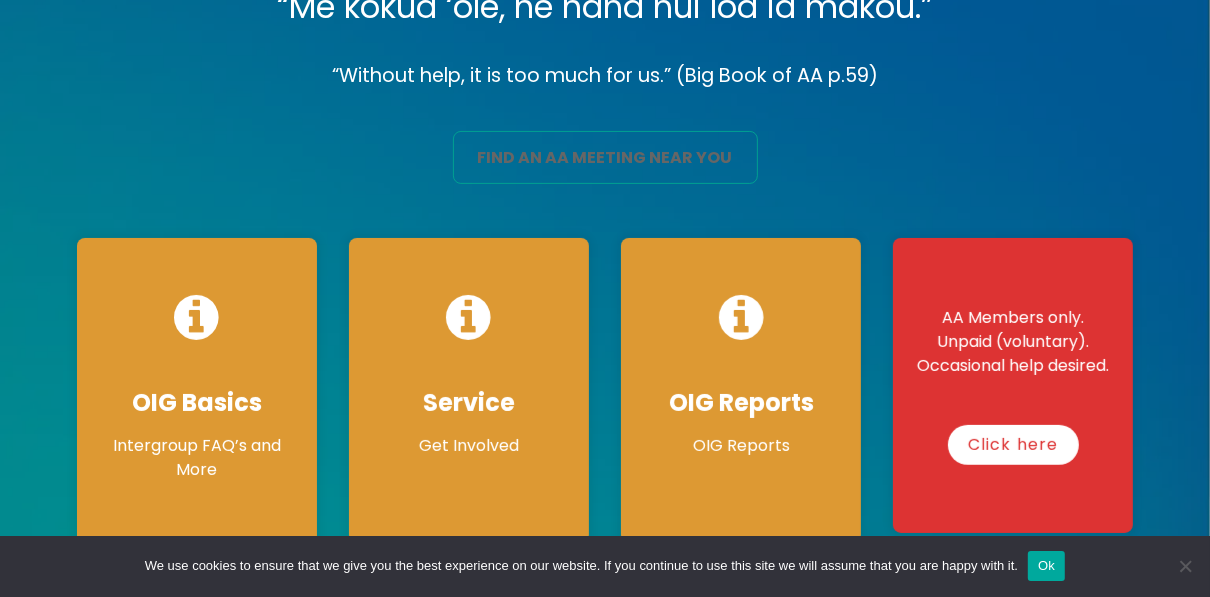 click on "find an aa meeting near you" at bounding box center (605, 157) 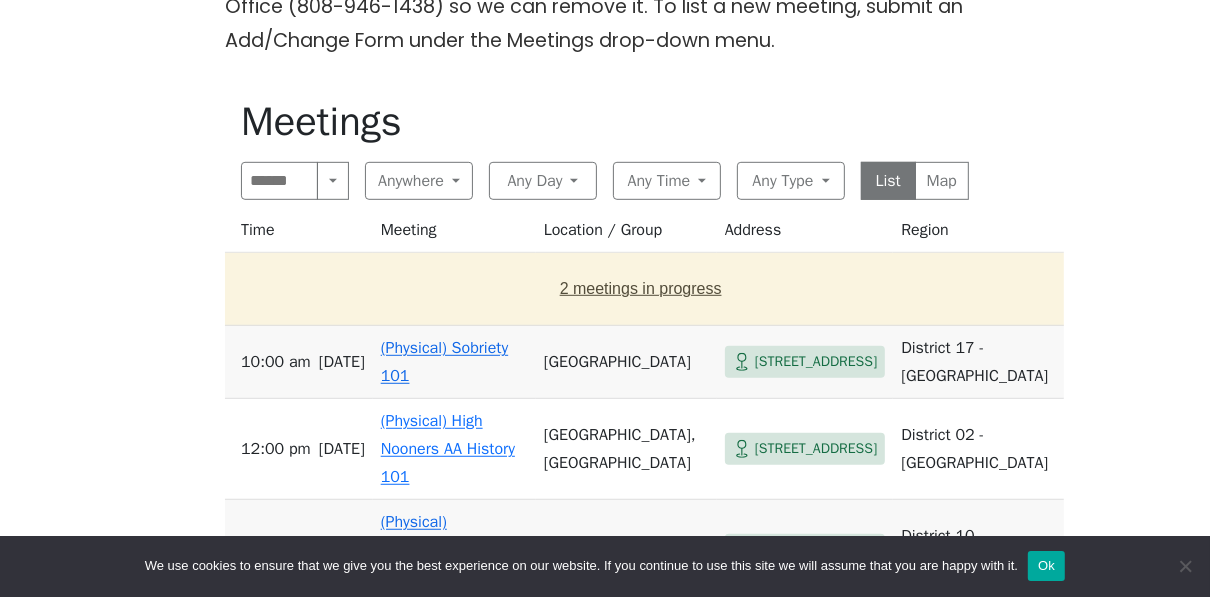 scroll, scrollTop: 736, scrollLeft: 0, axis: vertical 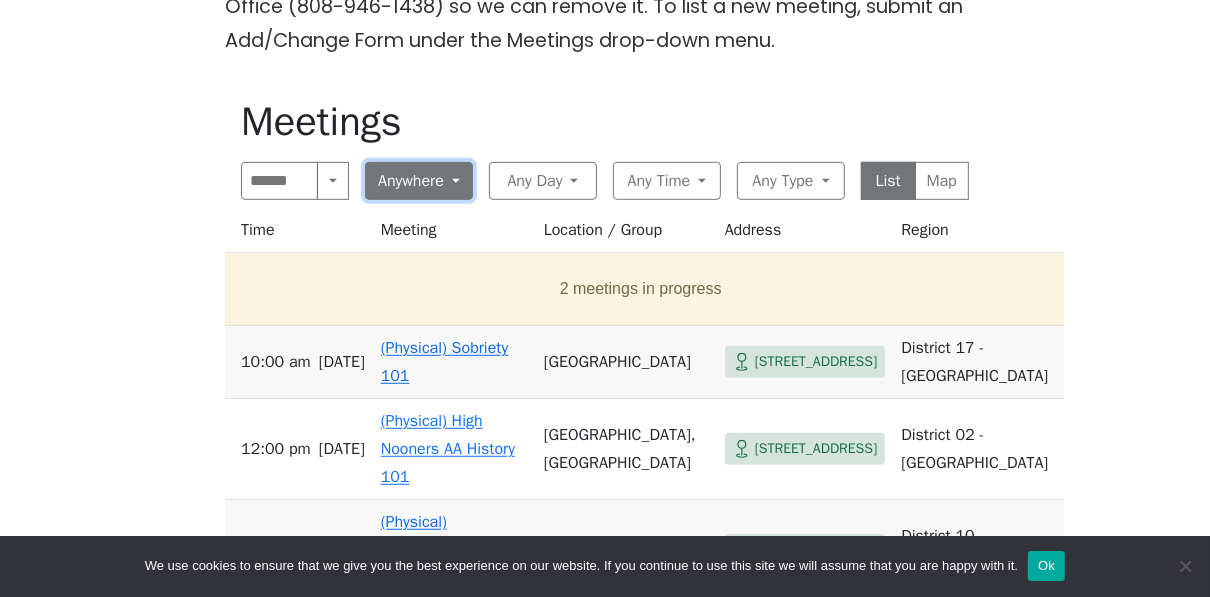 click on "Anywhere" at bounding box center (419, 181) 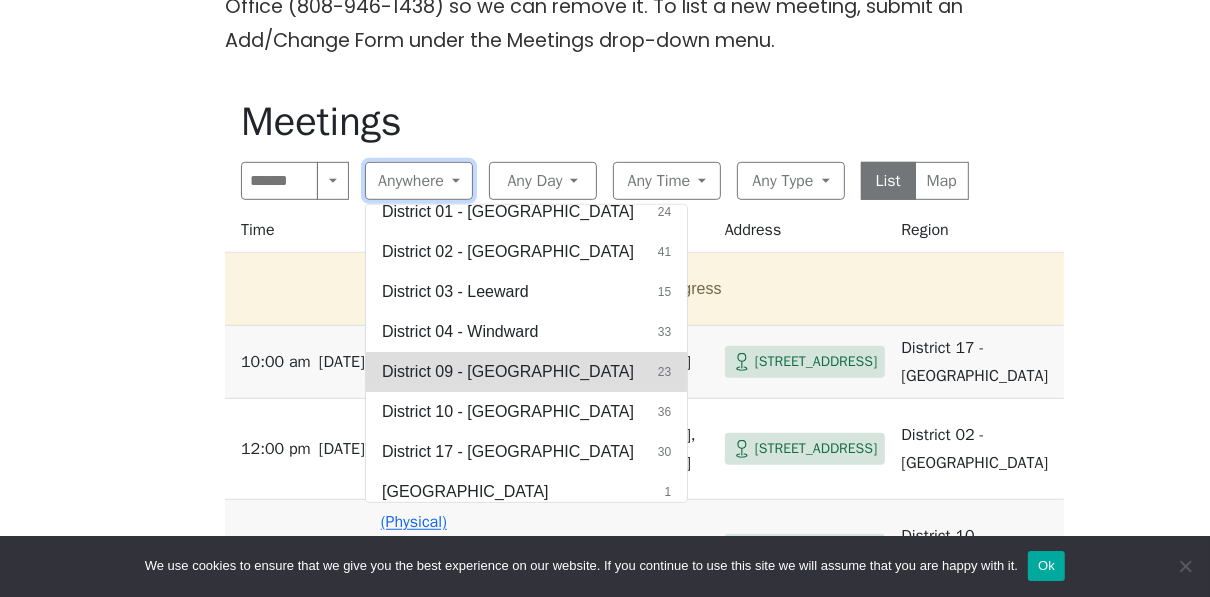 scroll, scrollTop: 103, scrollLeft: 0, axis: vertical 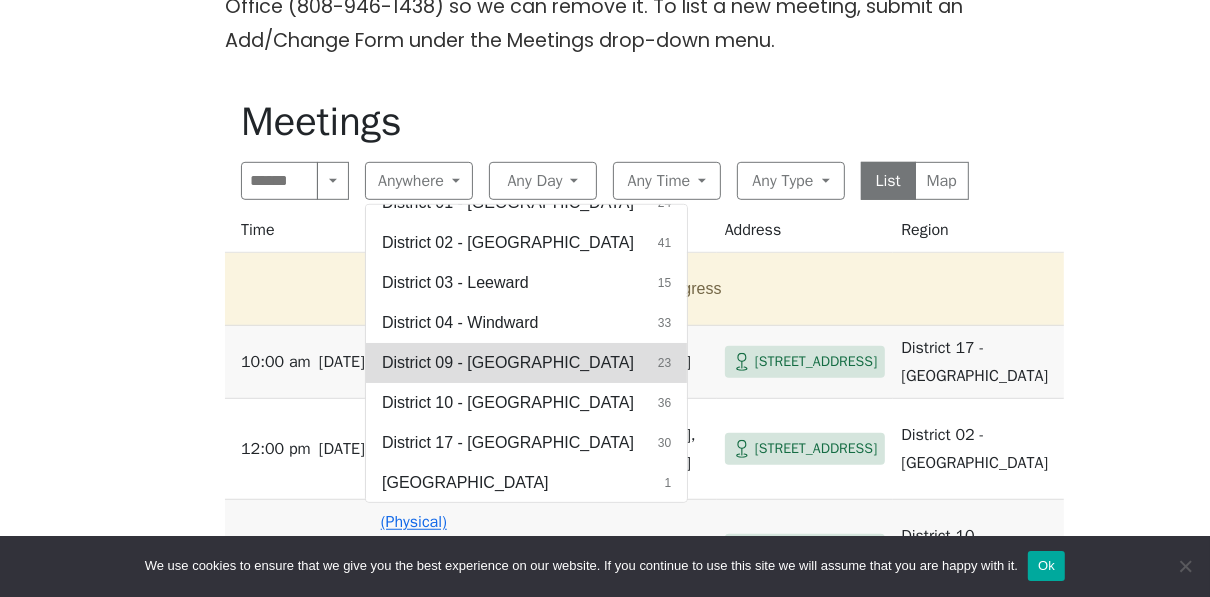 click on "District 09 - [GEOGRAPHIC_DATA]" at bounding box center [508, 363] 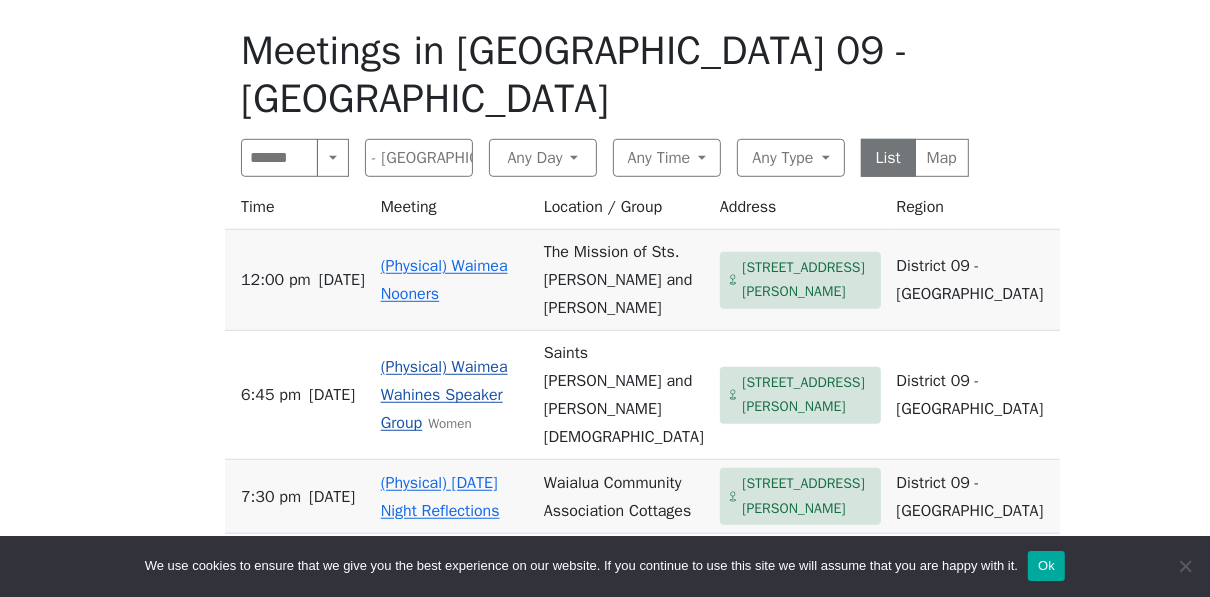 scroll, scrollTop: 812, scrollLeft: 0, axis: vertical 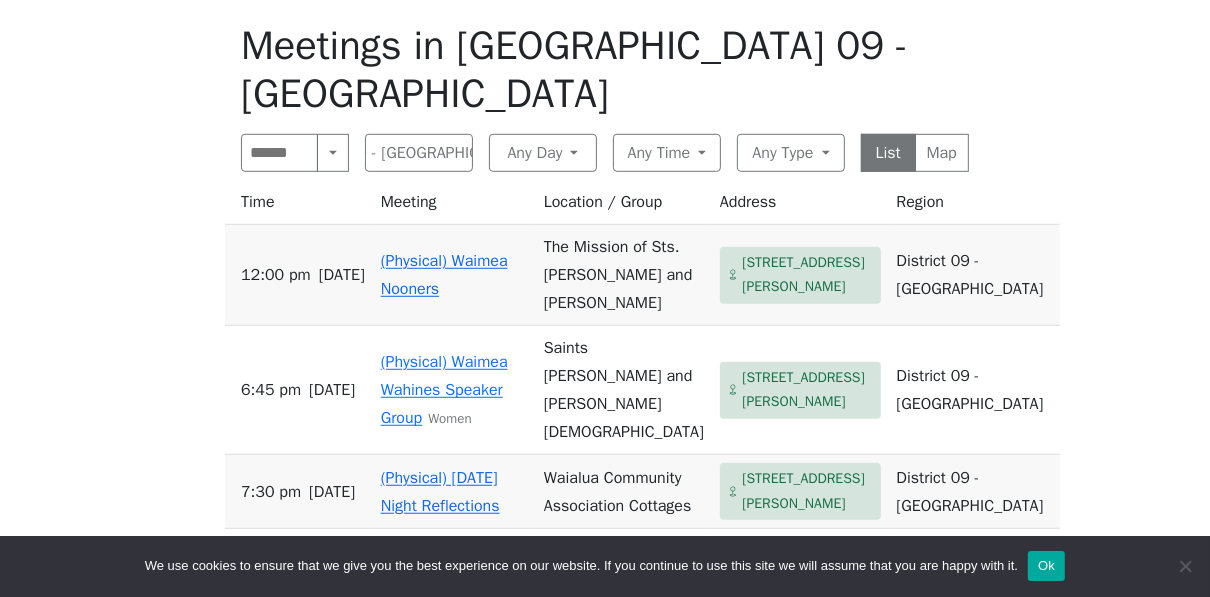 click on "[STREET_ADDRESS][PERSON_NAME]" at bounding box center (807, 275) 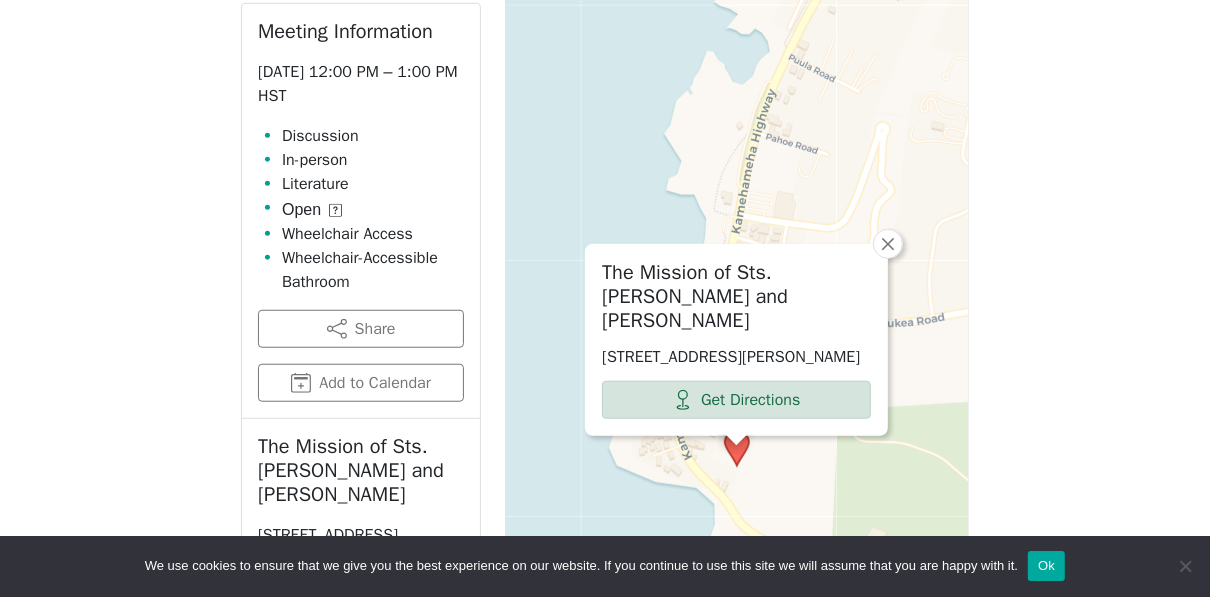scroll, scrollTop: 1000, scrollLeft: 0, axis: vertical 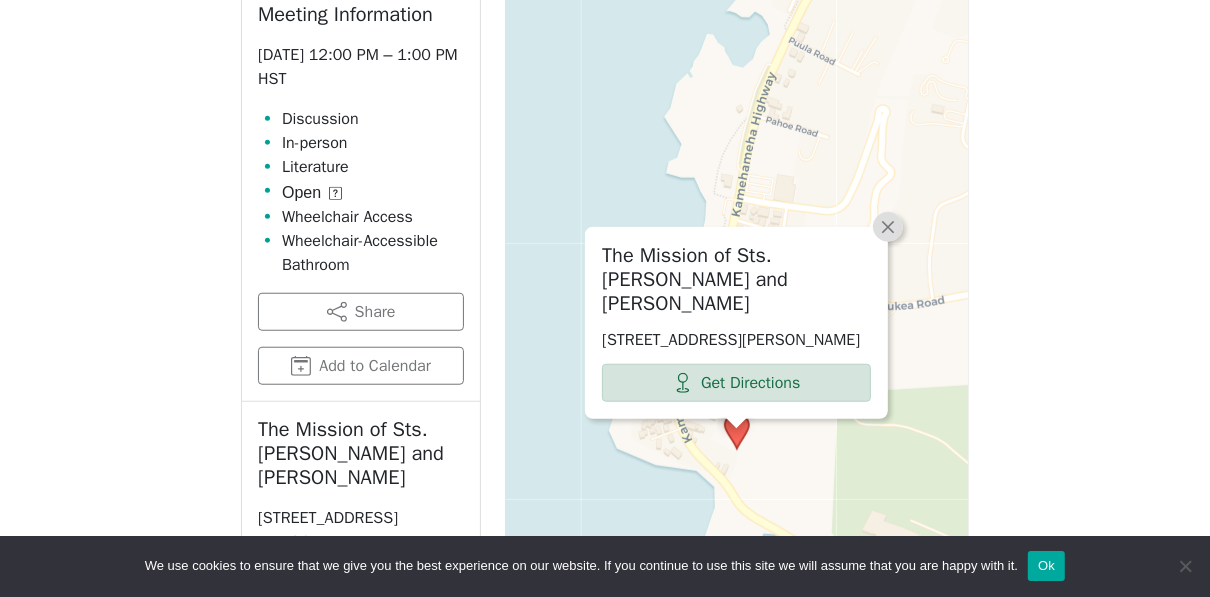 click on "×" at bounding box center (888, 226) 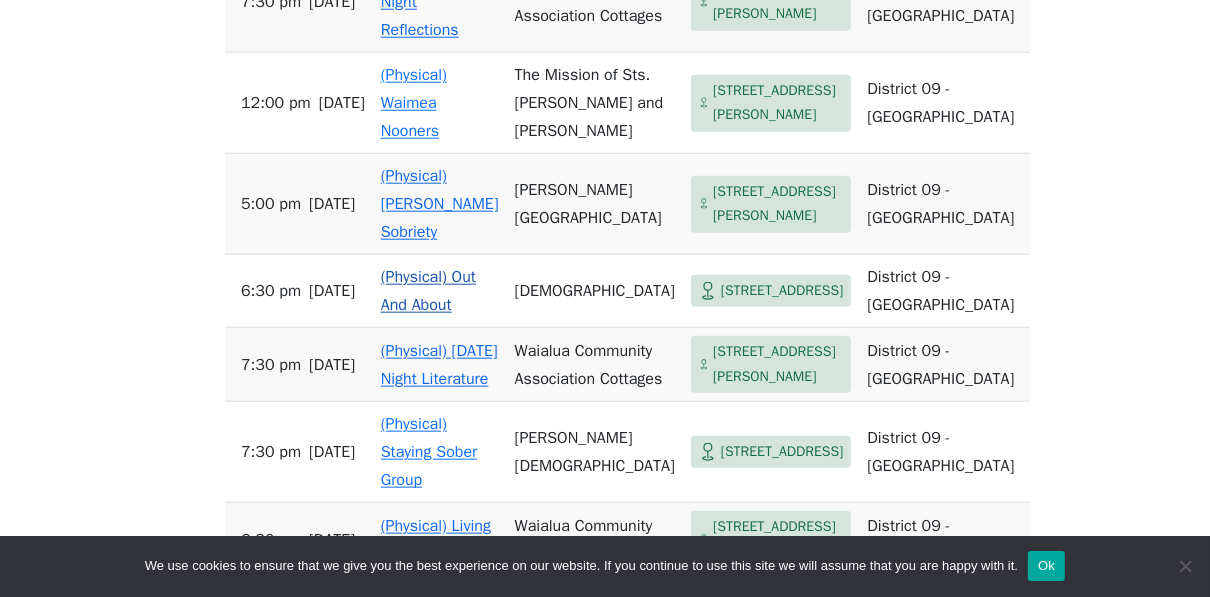 scroll, scrollTop: 1345, scrollLeft: 0, axis: vertical 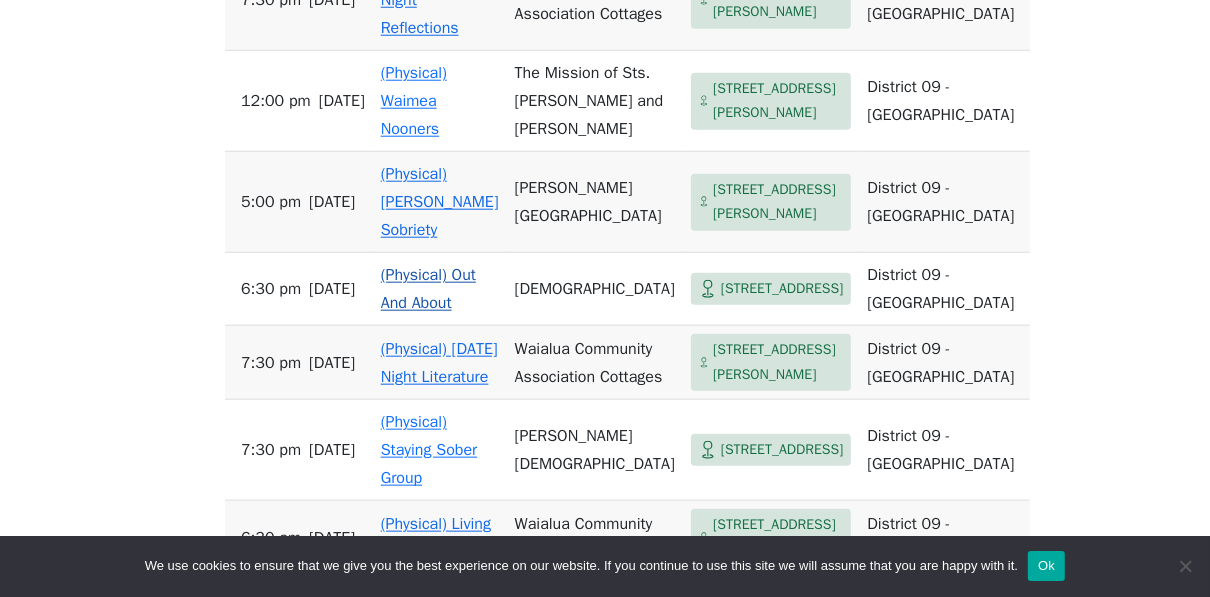 click on "95-410 Kuahelani Ave" at bounding box center (782, 289) 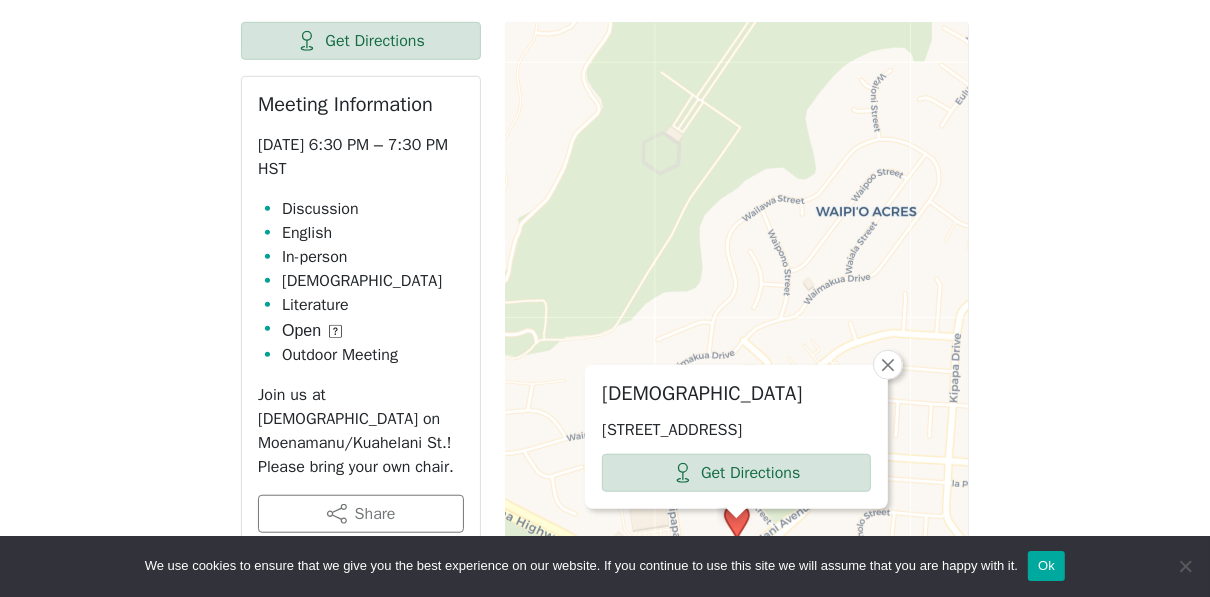 scroll, scrollTop: 910, scrollLeft: 0, axis: vertical 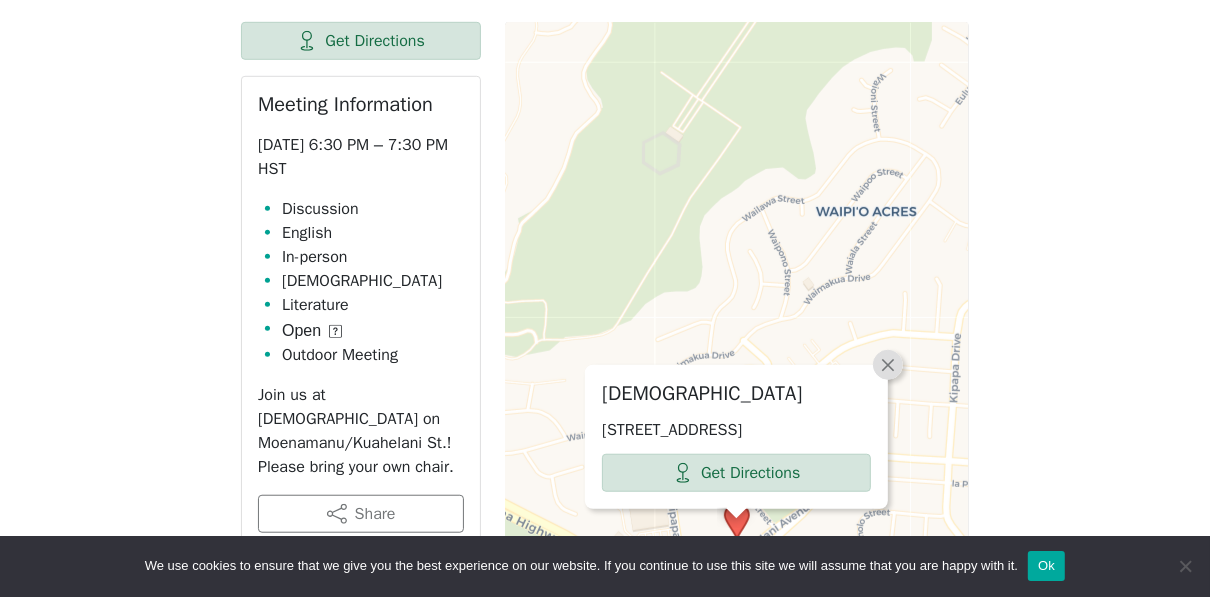 click on "×" at bounding box center [888, 364] 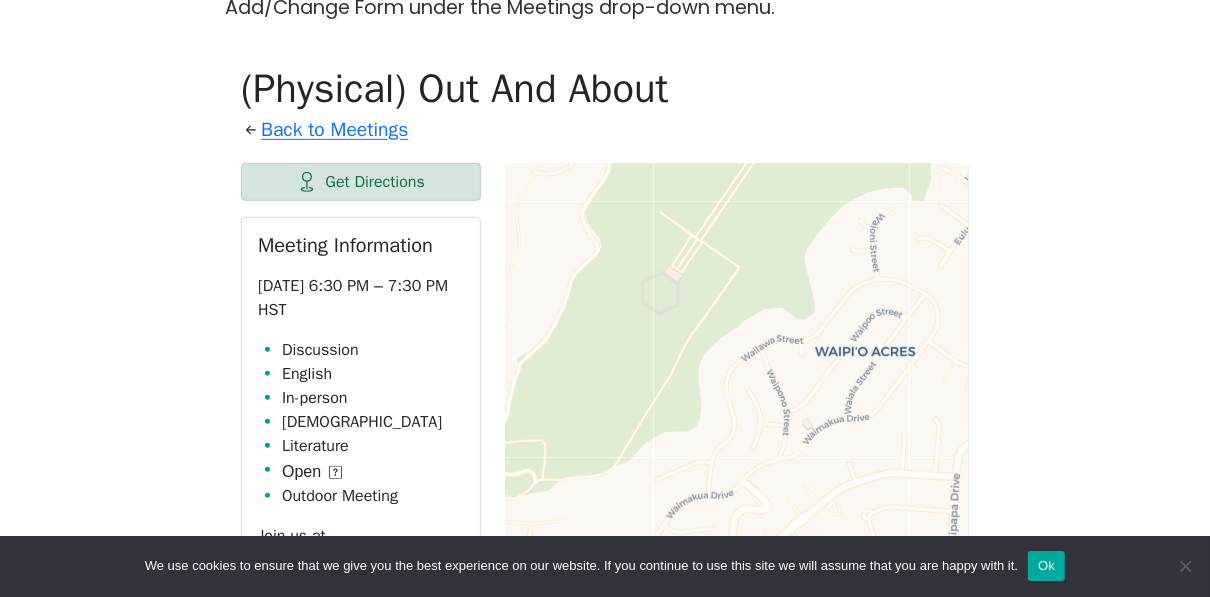 scroll, scrollTop: 768, scrollLeft: 0, axis: vertical 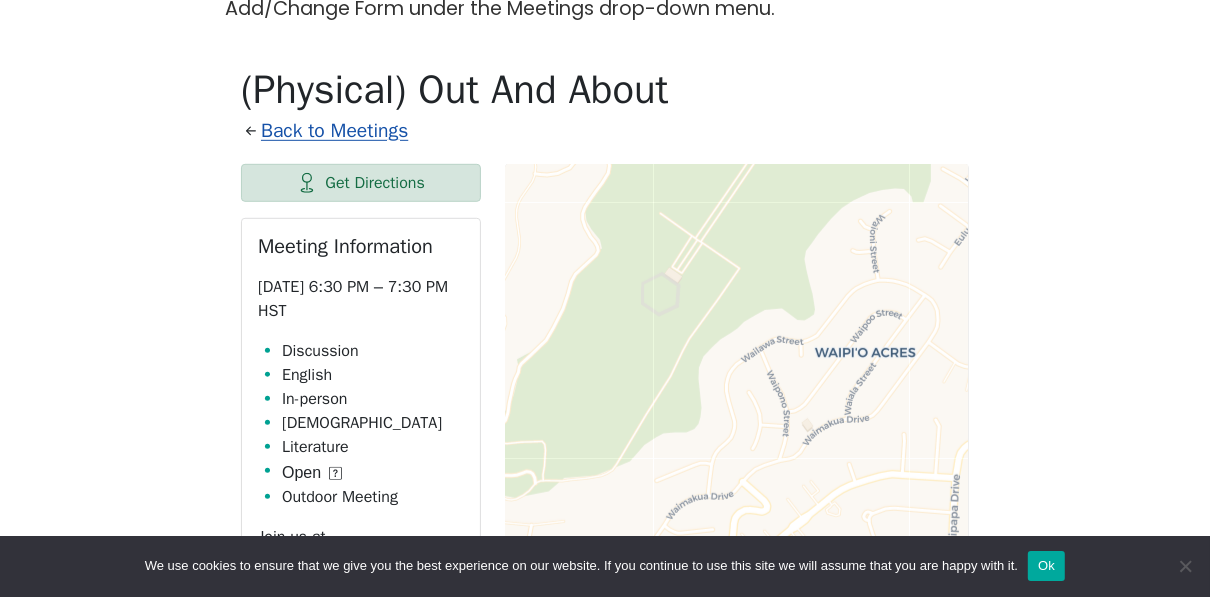 click on "Back to Meetings" at bounding box center [334, 131] 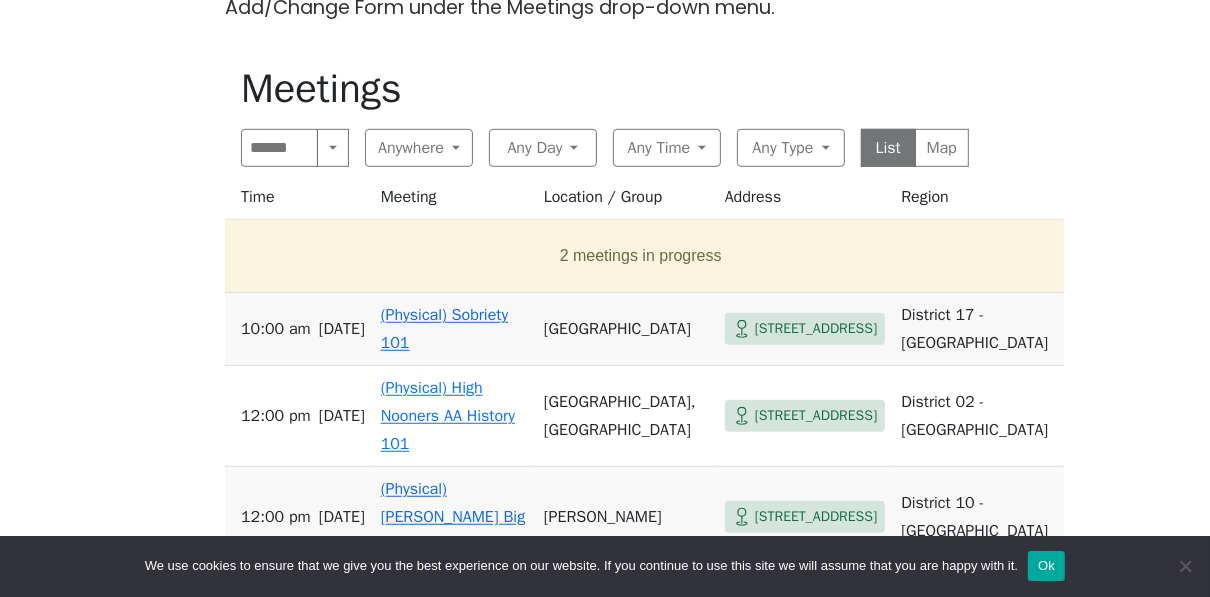 scroll, scrollTop: 769, scrollLeft: 0, axis: vertical 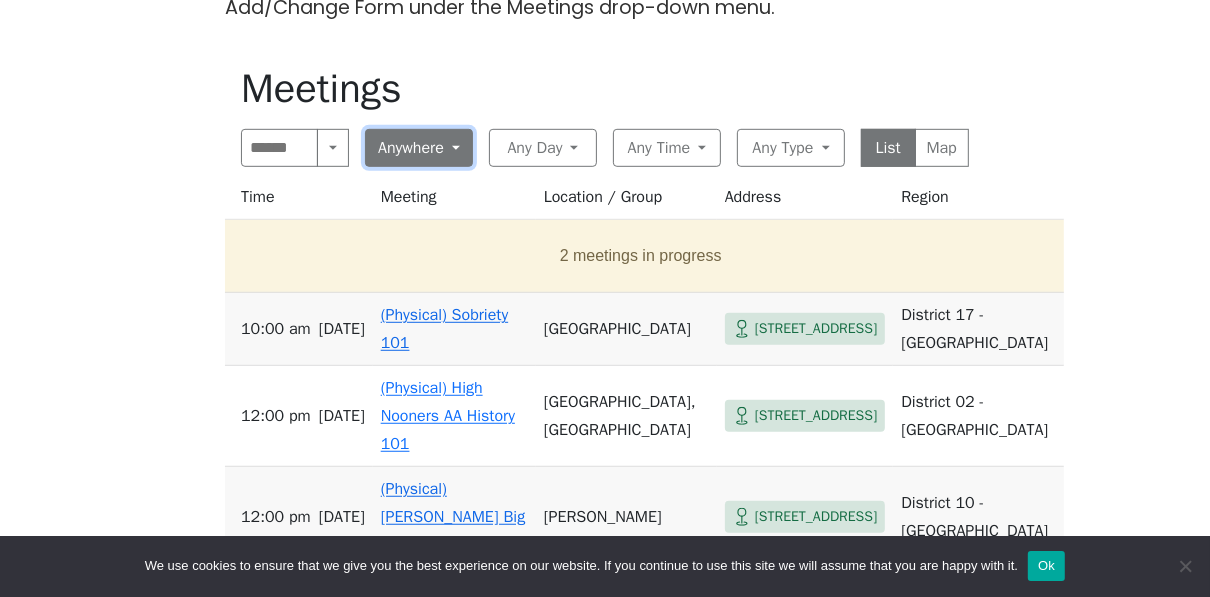 click on "Anywhere" at bounding box center [419, 148] 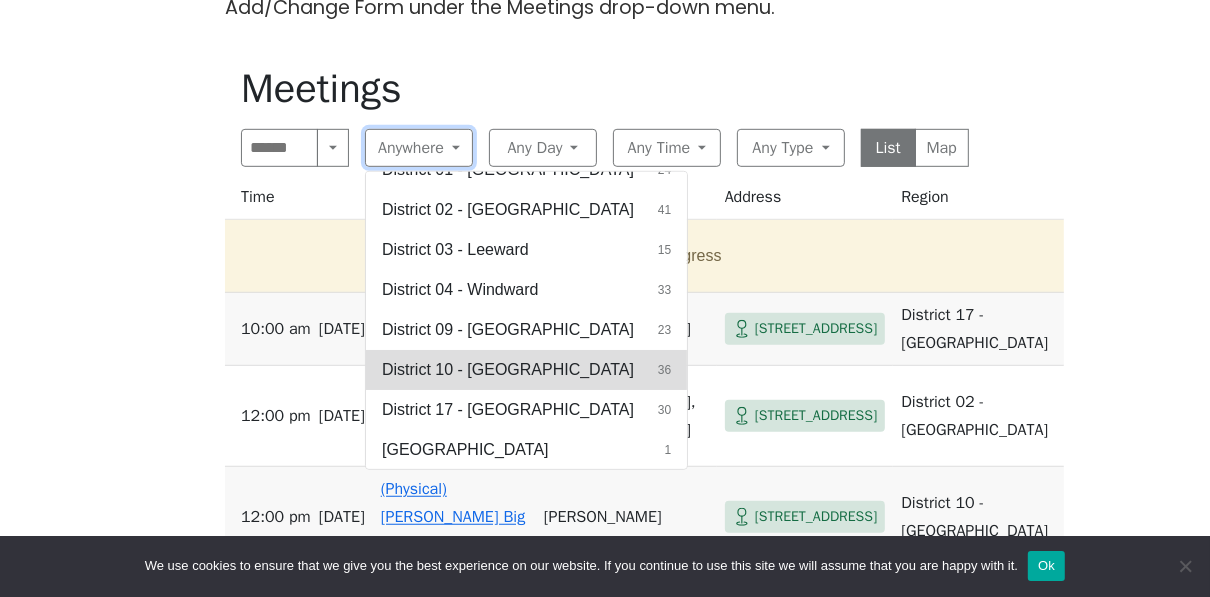 scroll, scrollTop: 103, scrollLeft: 0, axis: vertical 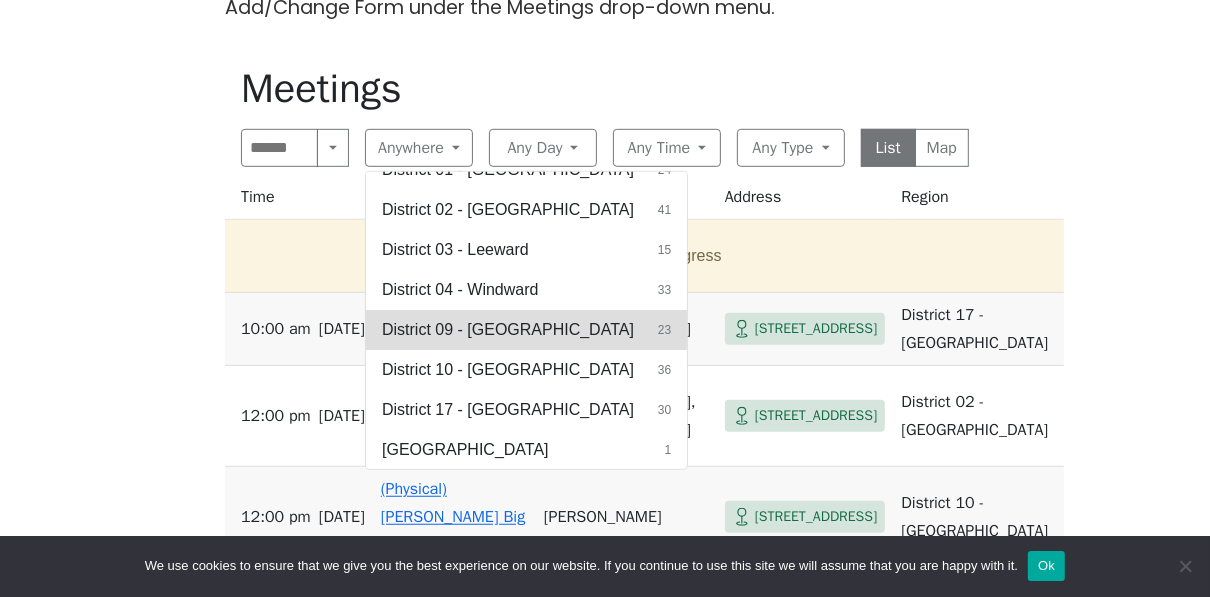 click on "District 09 - [GEOGRAPHIC_DATA]" at bounding box center [508, 330] 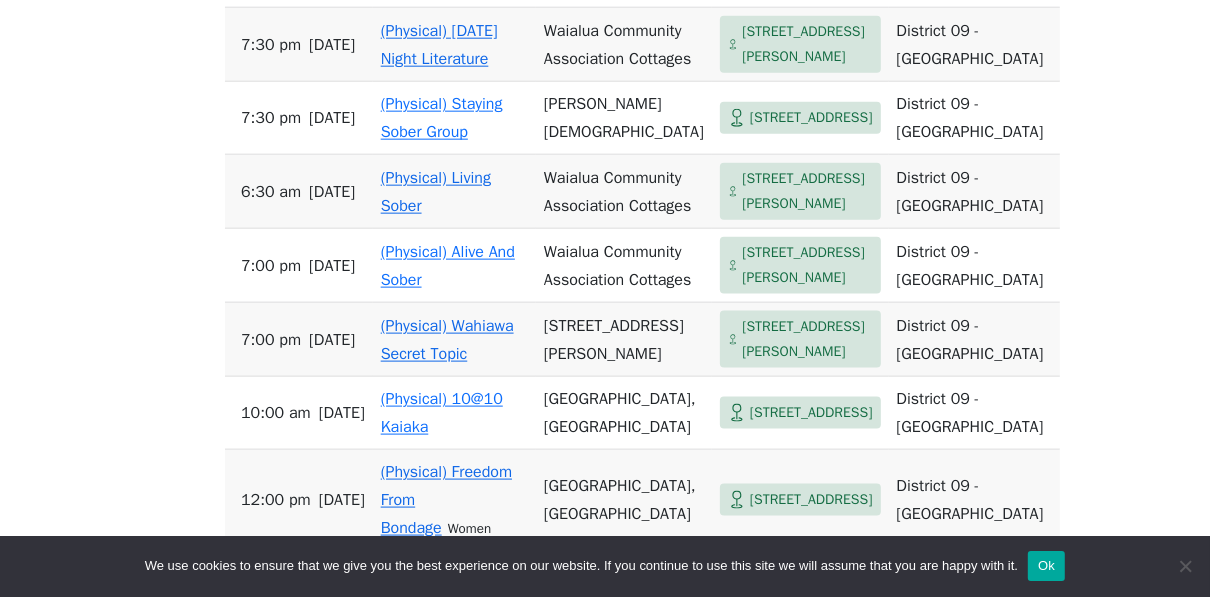 scroll, scrollTop: 1613, scrollLeft: 0, axis: vertical 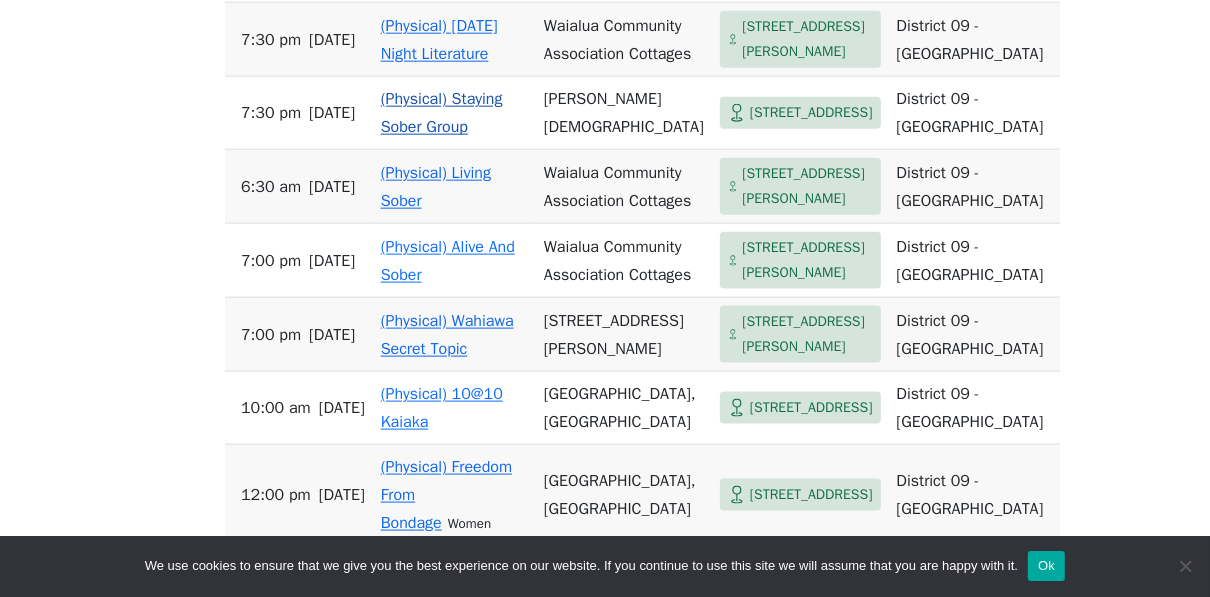click on "95-1361 Meheula Pkwy" at bounding box center [811, 113] 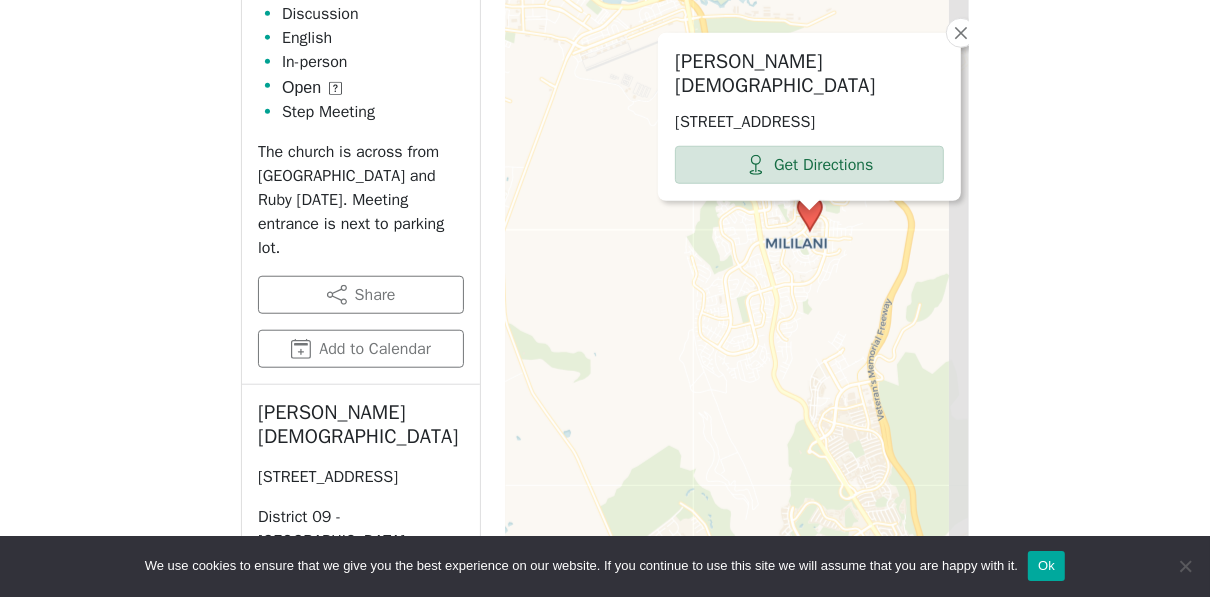 scroll, scrollTop: 1109, scrollLeft: 0, axis: vertical 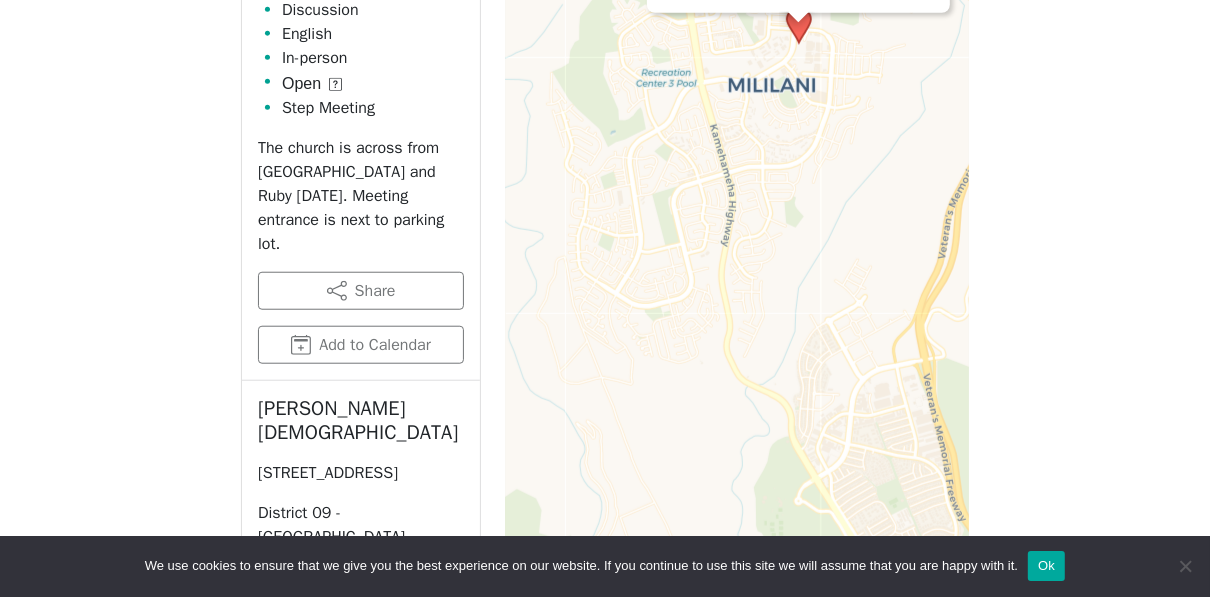 drag, startPoint x: 1116, startPoint y: 259, endPoint x: 1078, endPoint y: 317, distance: 69.339745 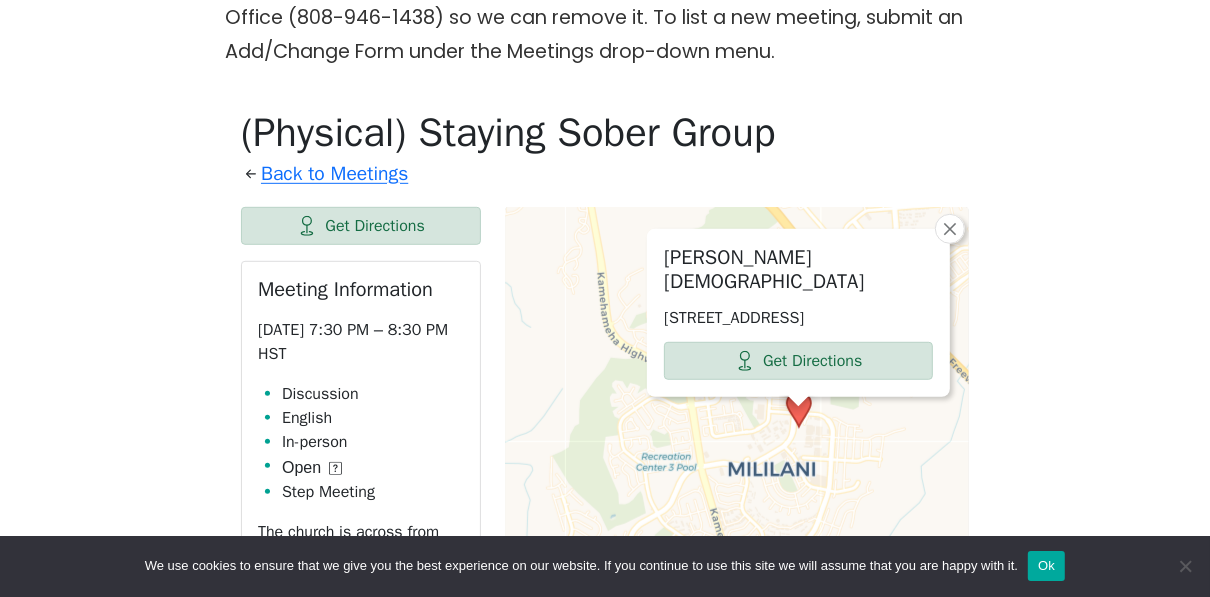 scroll, scrollTop: 726, scrollLeft: 0, axis: vertical 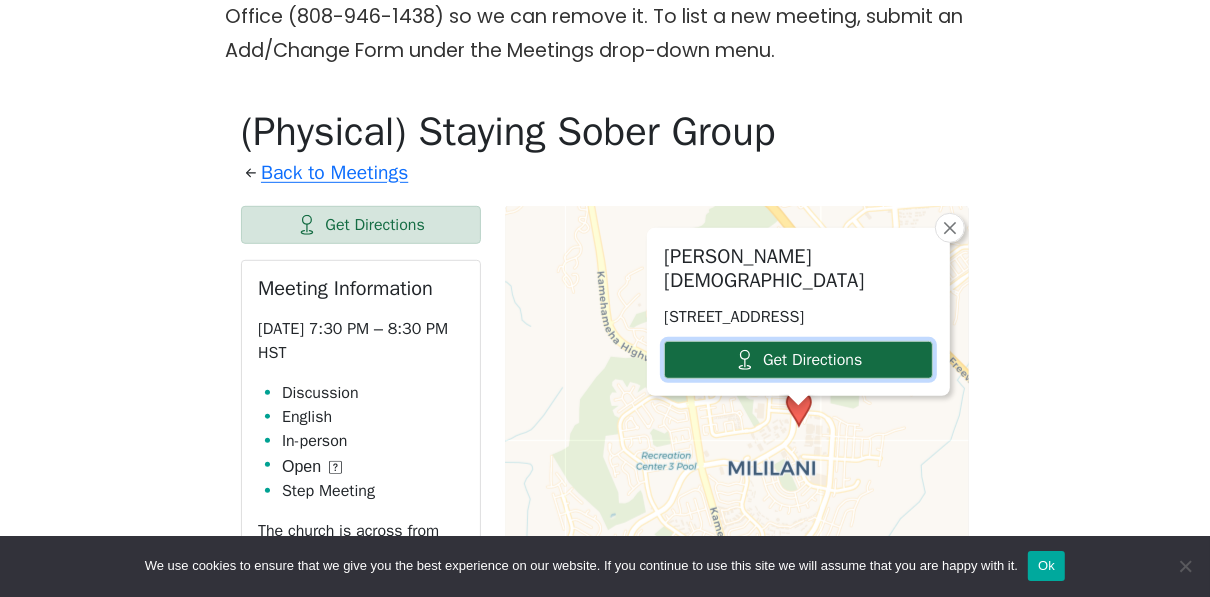 click on "Get Directions" at bounding box center (798, 360) 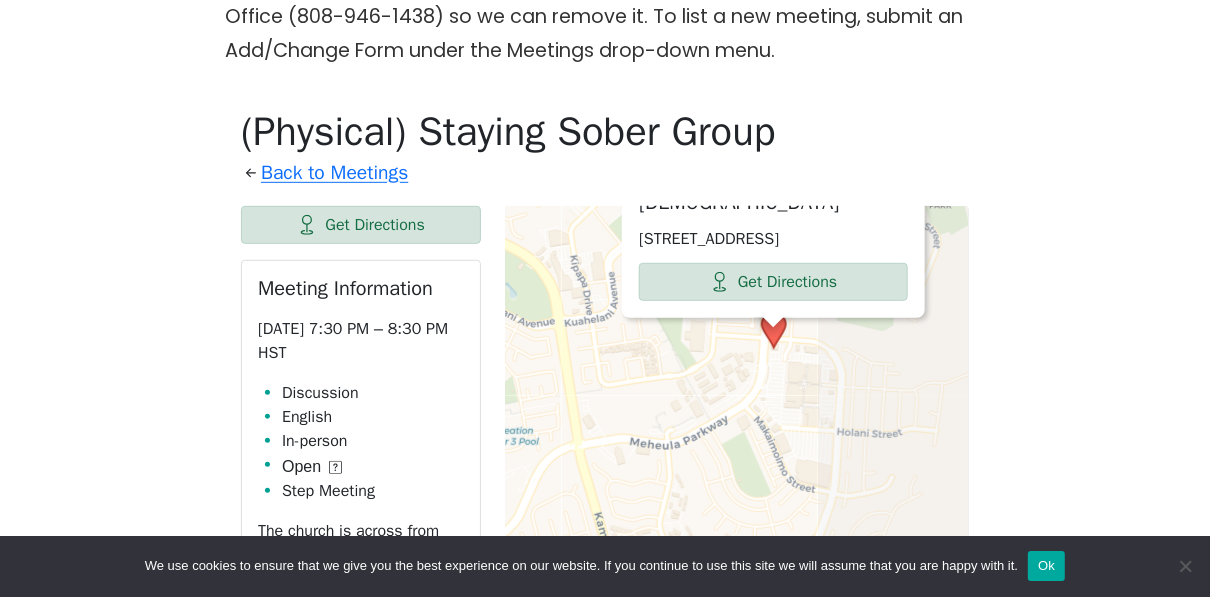 drag, startPoint x: 830, startPoint y: 461, endPoint x: 577, endPoint y: 409, distance: 258.2886 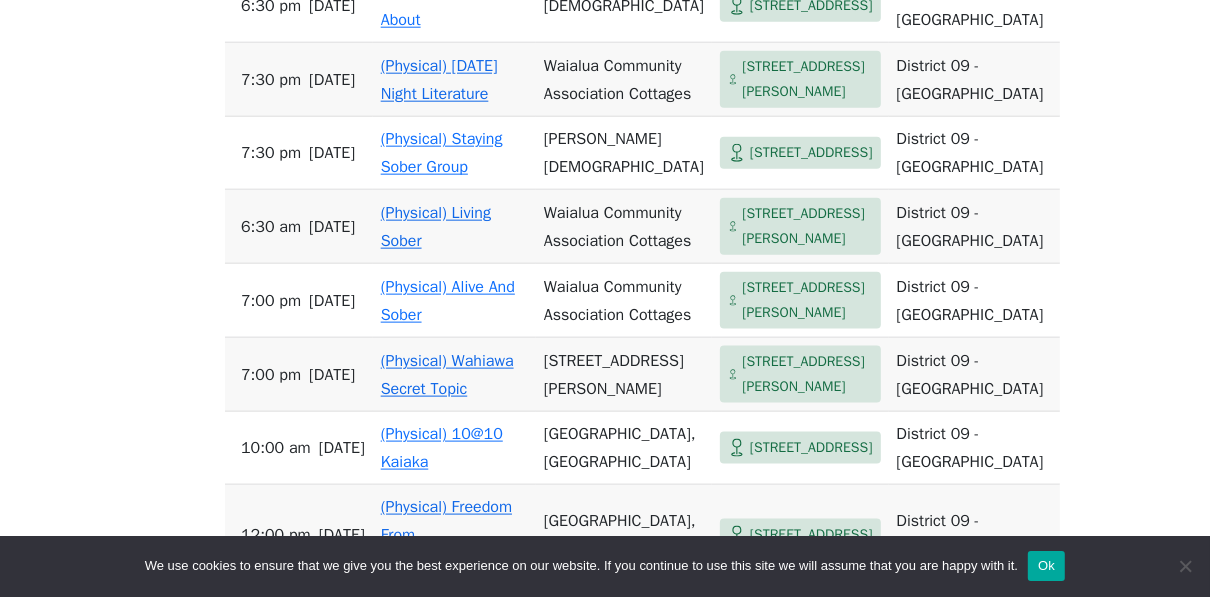 scroll, scrollTop: 1566, scrollLeft: 0, axis: vertical 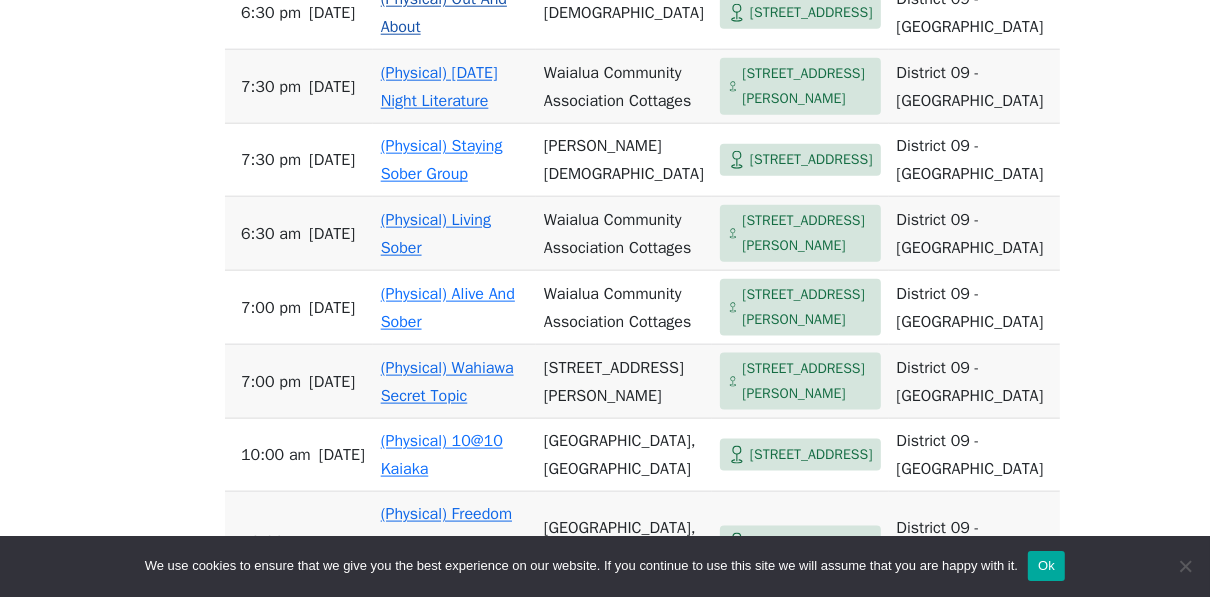 click on "95-410 Kuahelani Ave" at bounding box center [811, 13] 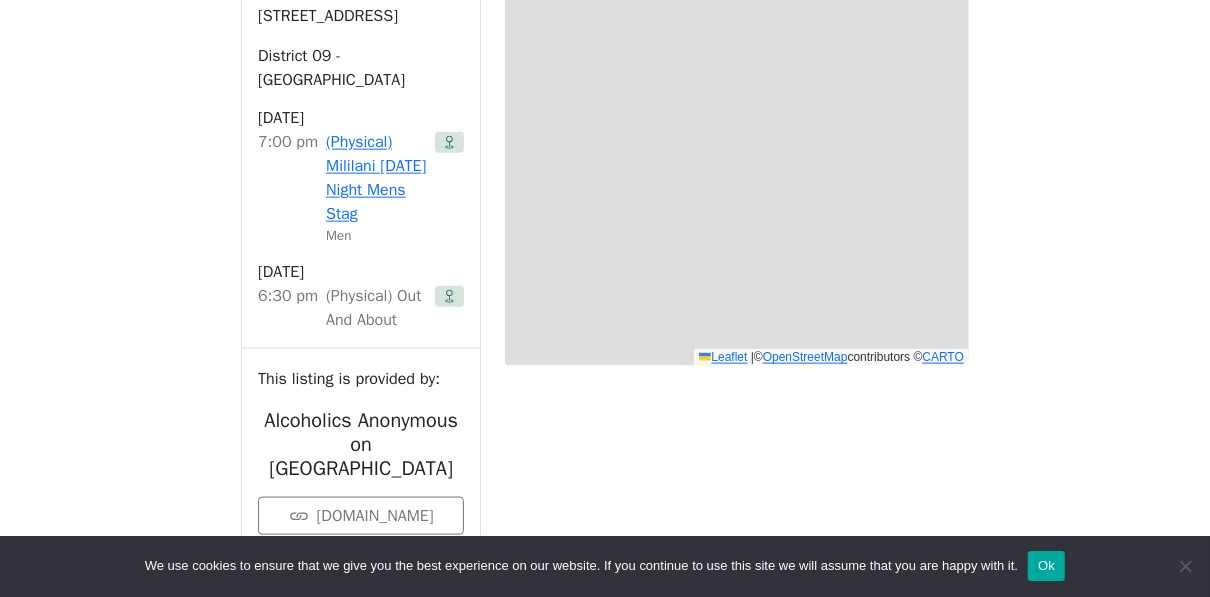 scroll, scrollTop: 775, scrollLeft: 0, axis: vertical 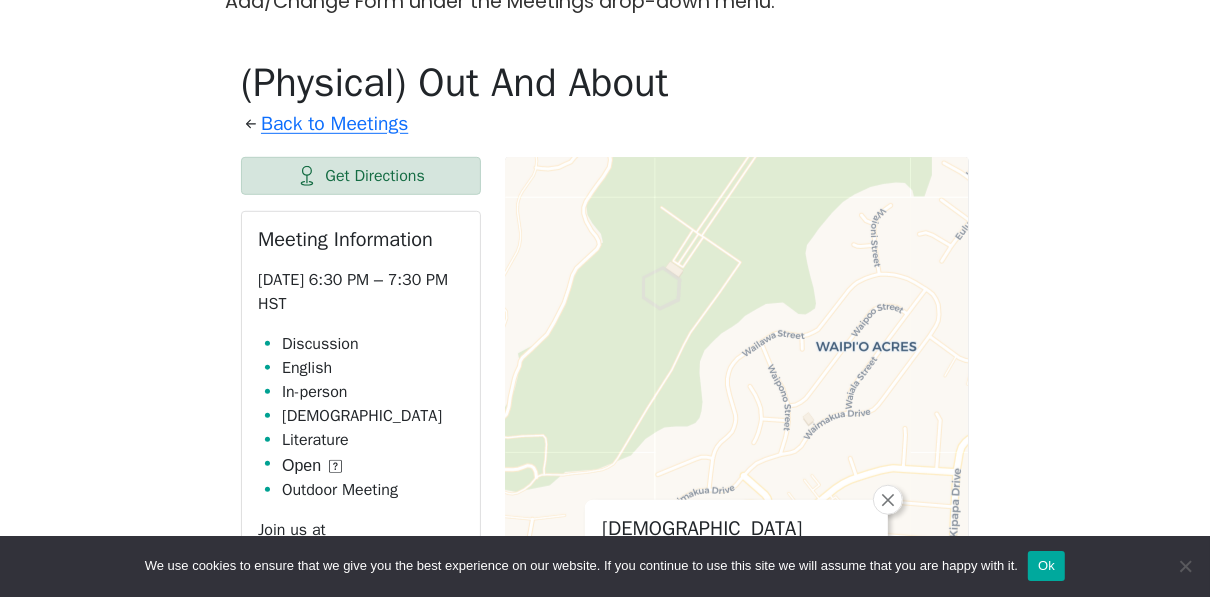 drag, startPoint x: 1080, startPoint y: 454, endPoint x: 1041, endPoint y: 326, distance: 133.80957 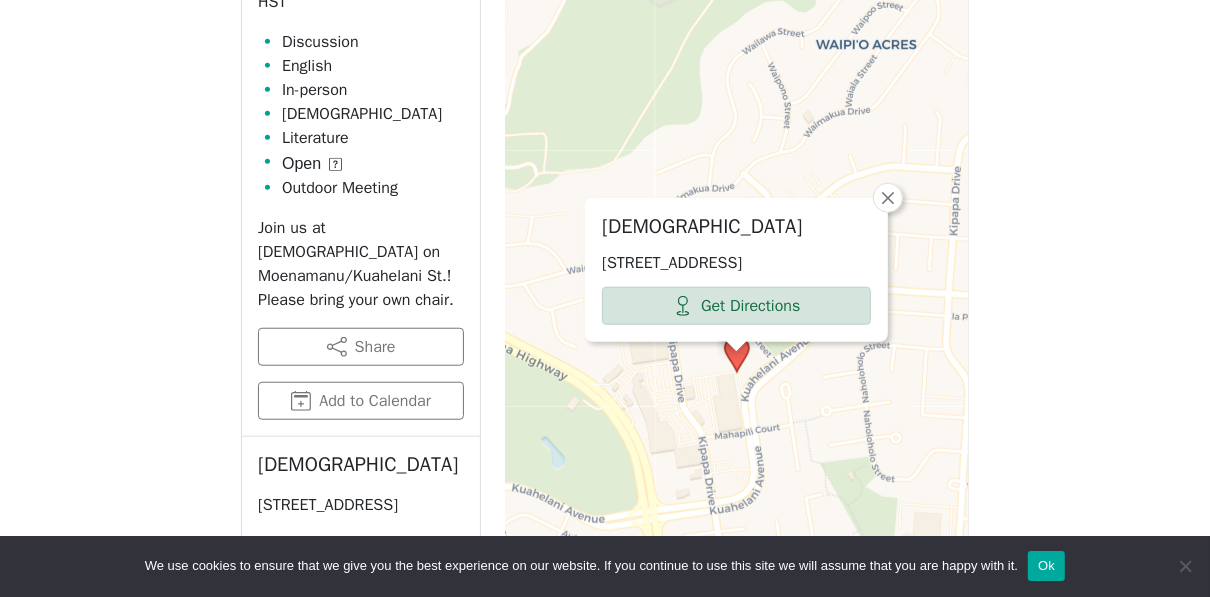 scroll, scrollTop: 1031, scrollLeft: 0, axis: vertical 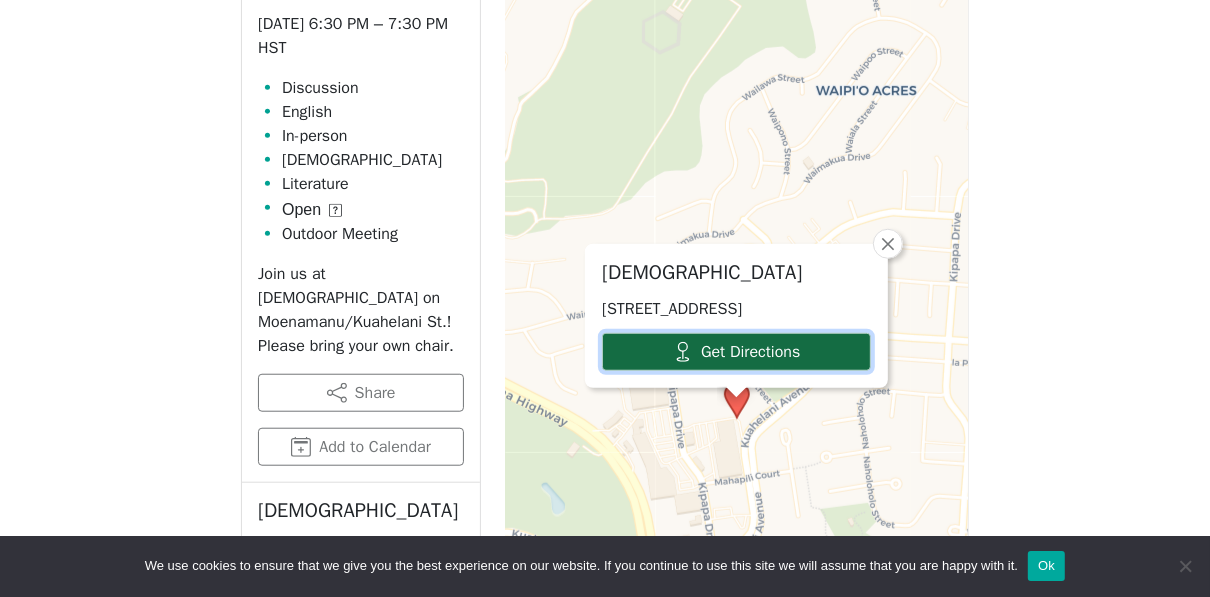 click on "Get Directions" at bounding box center (736, 352) 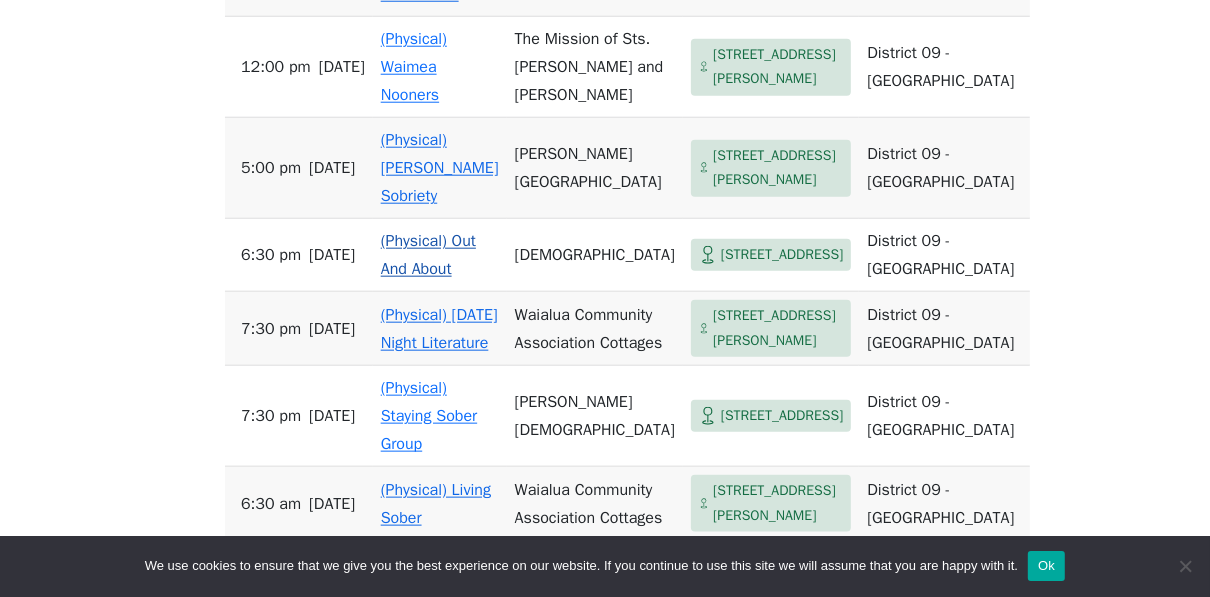 scroll, scrollTop: 1381, scrollLeft: 0, axis: vertical 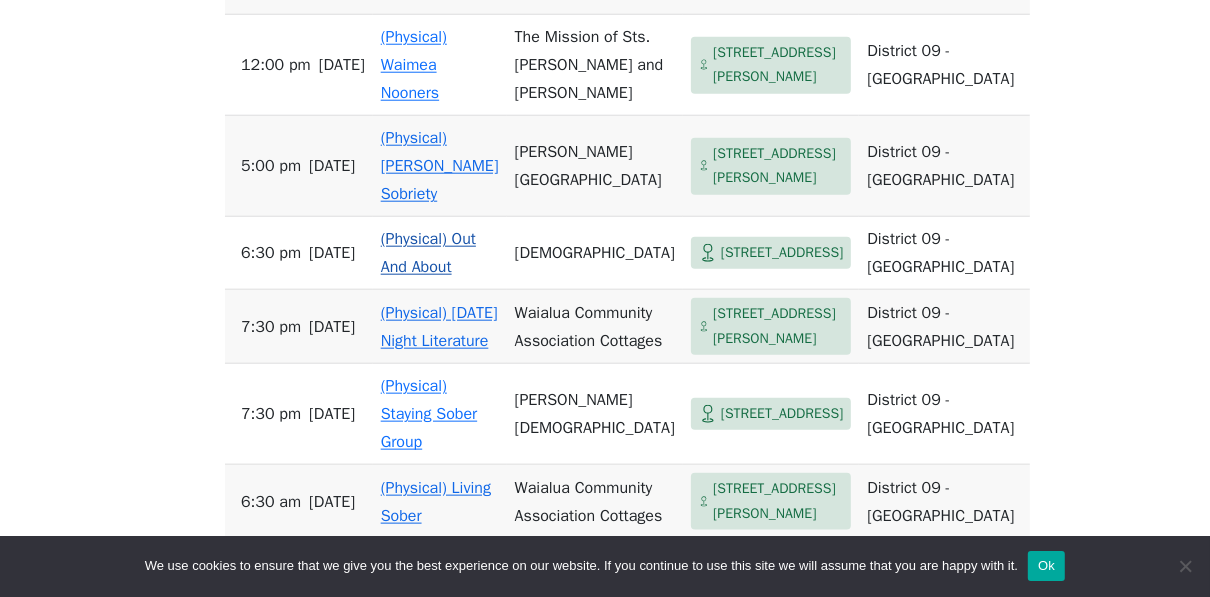 click on "95-410 Kuahelani Ave" at bounding box center [782, 253] 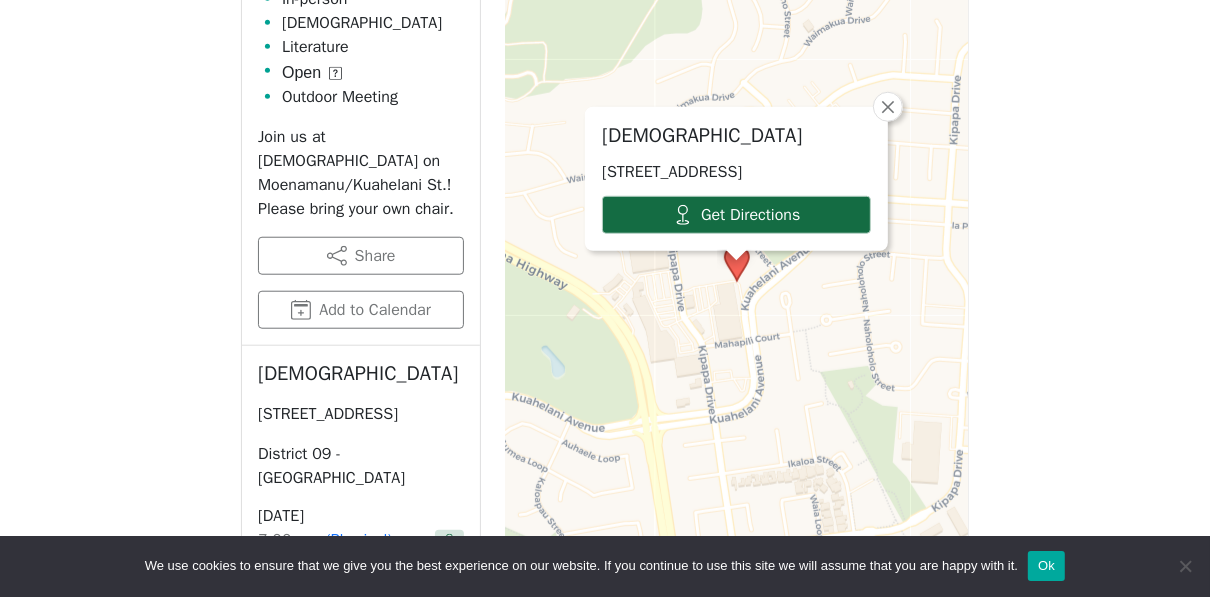 scroll, scrollTop: 1162, scrollLeft: 0, axis: vertical 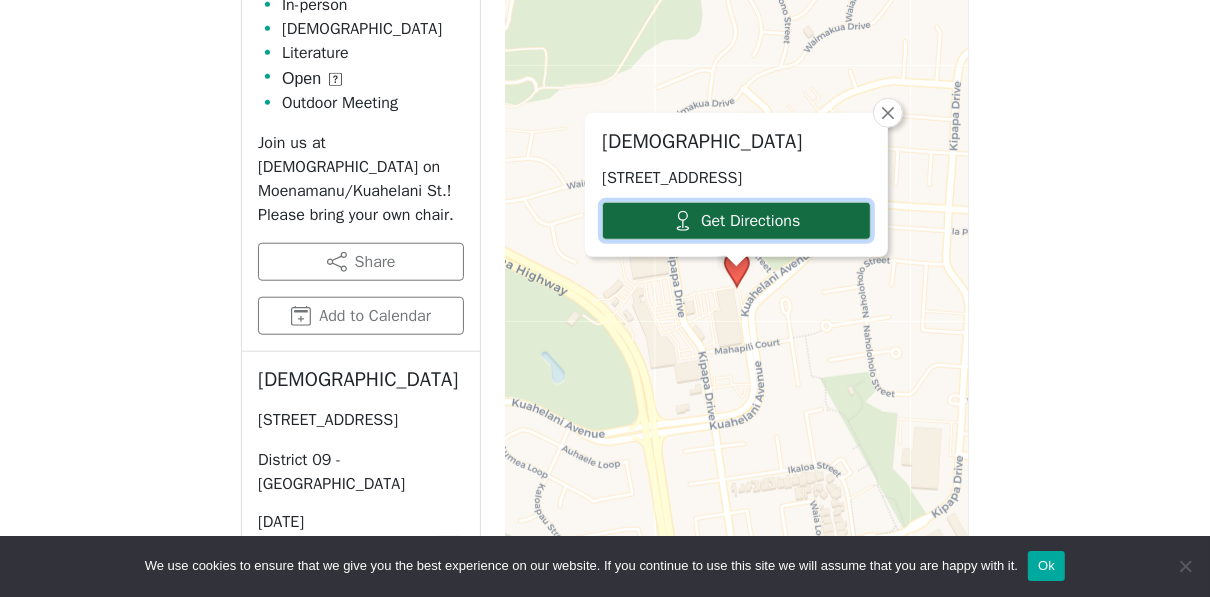 click on "Get Directions" at bounding box center [736, 221] 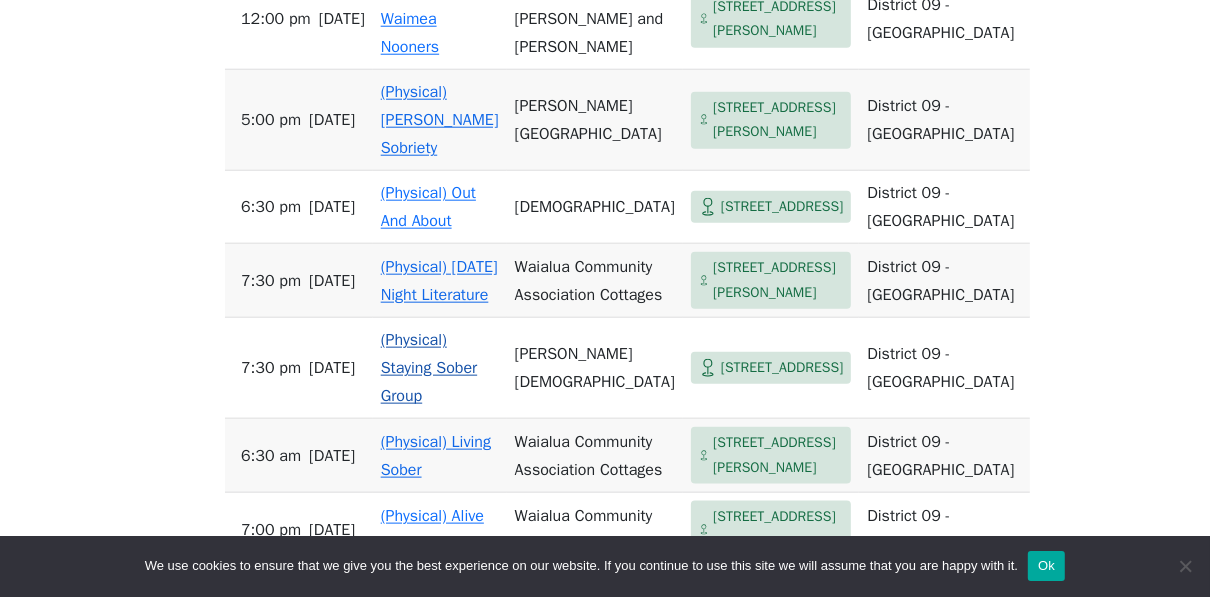 scroll, scrollTop: 1429, scrollLeft: 0, axis: vertical 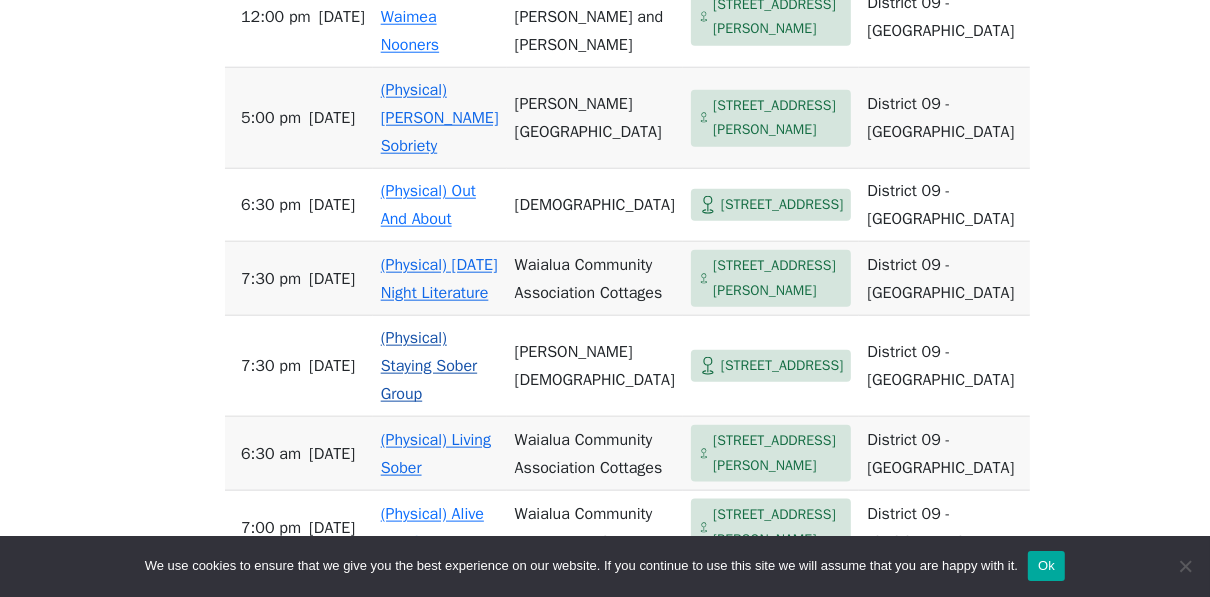 click on "95-1361 Meheula Pkwy" at bounding box center [782, 366] 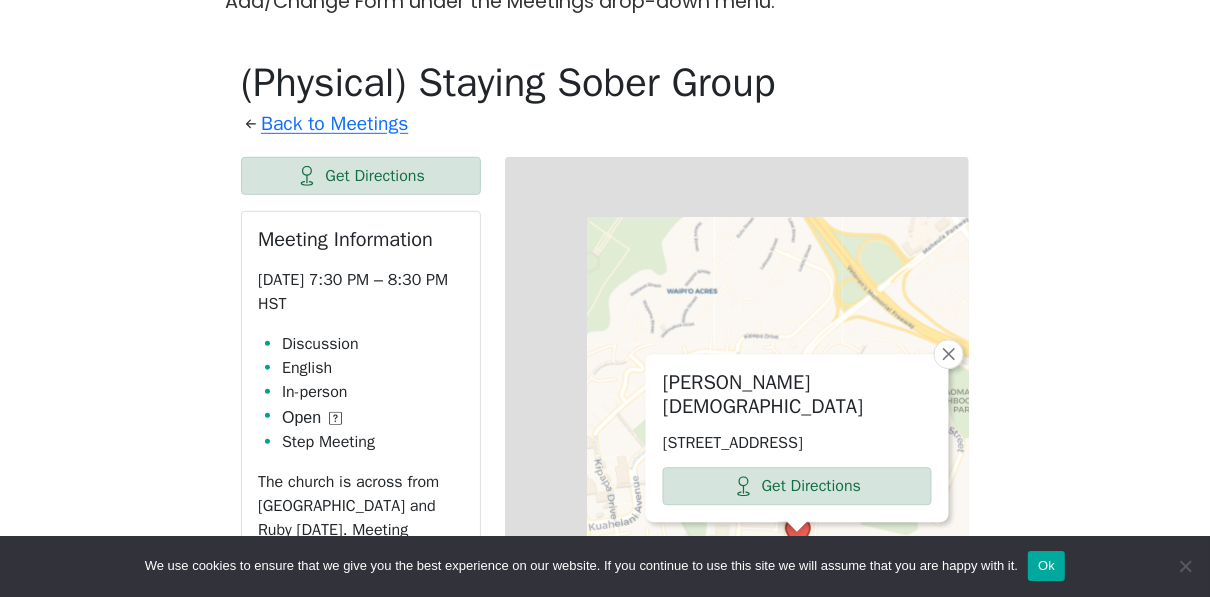 scroll, scrollTop: 792, scrollLeft: 0, axis: vertical 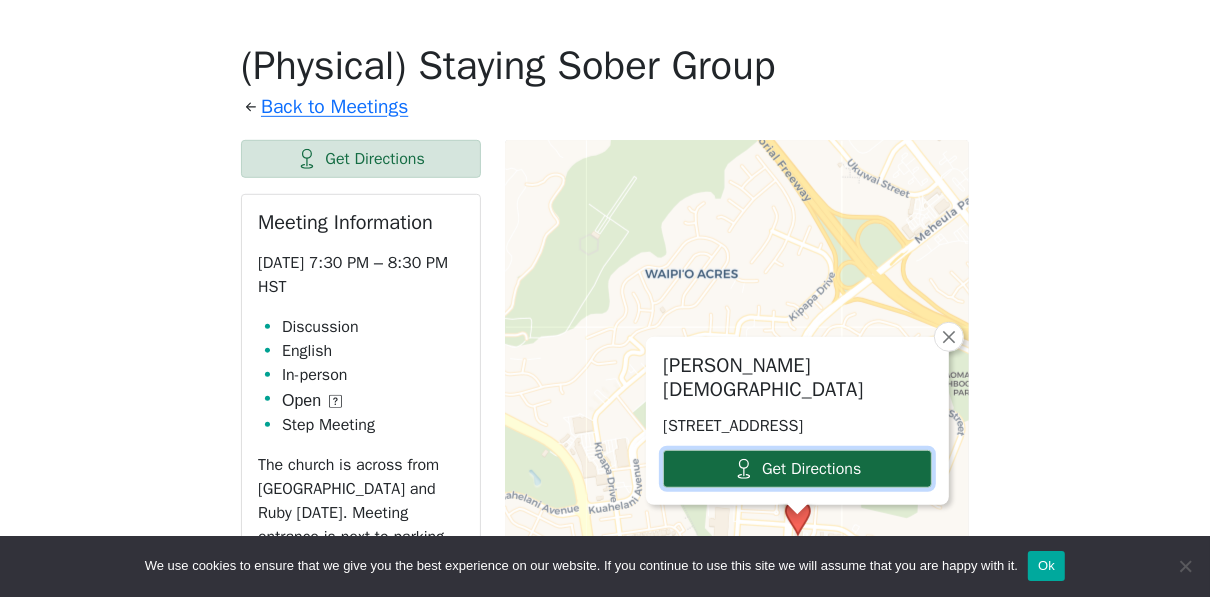 click on "Get Directions" at bounding box center (797, 469) 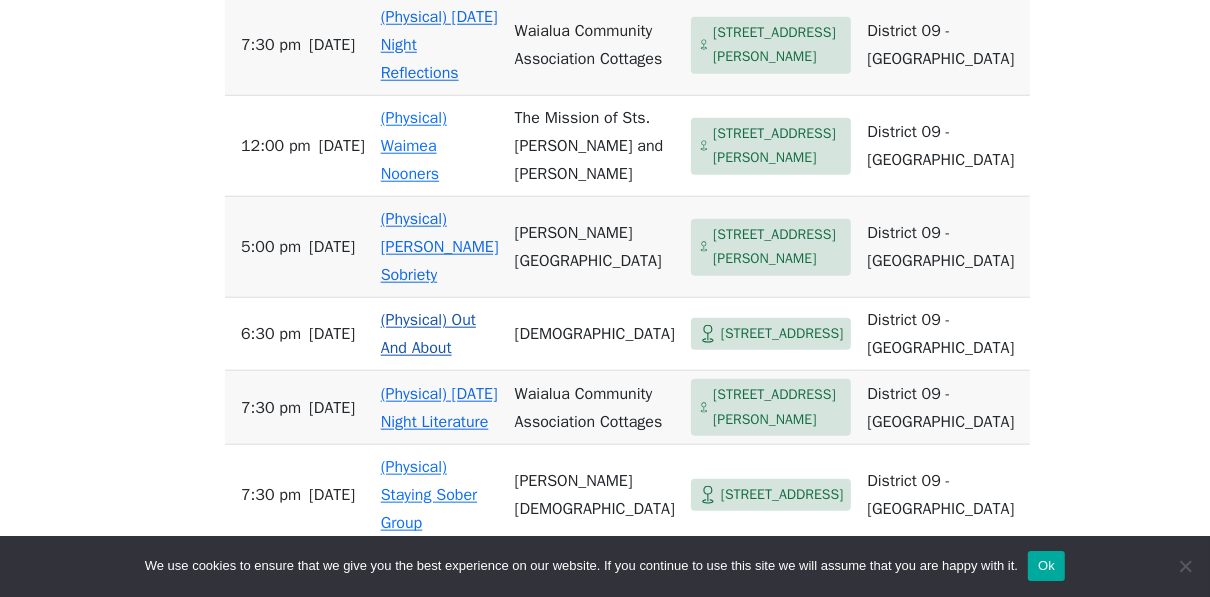 scroll, scrollTop: 1306, scrollLeft: 0, axis: vertical 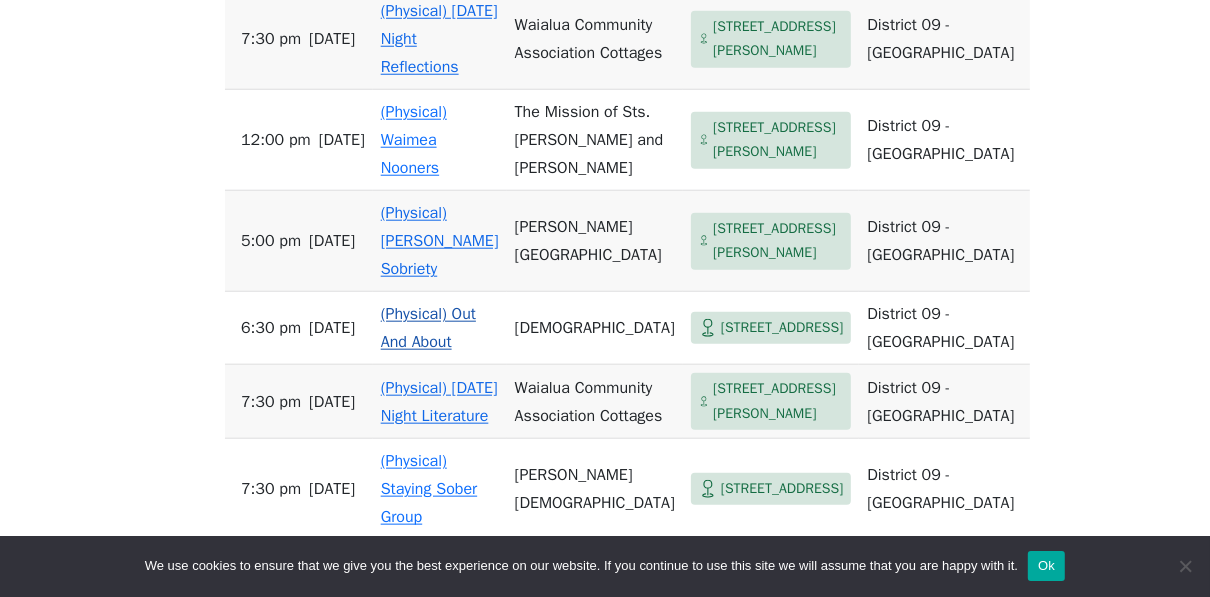 click on "95-410 Kuahelani Ave" at bounding box center [782, 328] 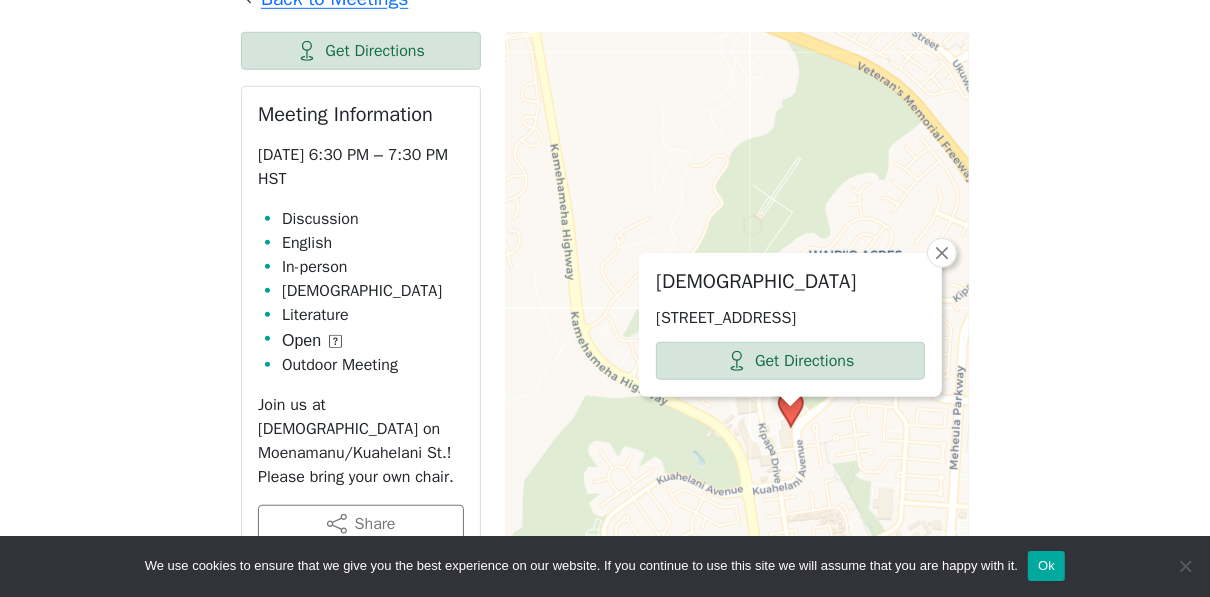 scroll, scrollTop: 908, scrollLeft: 0, axis: vertical 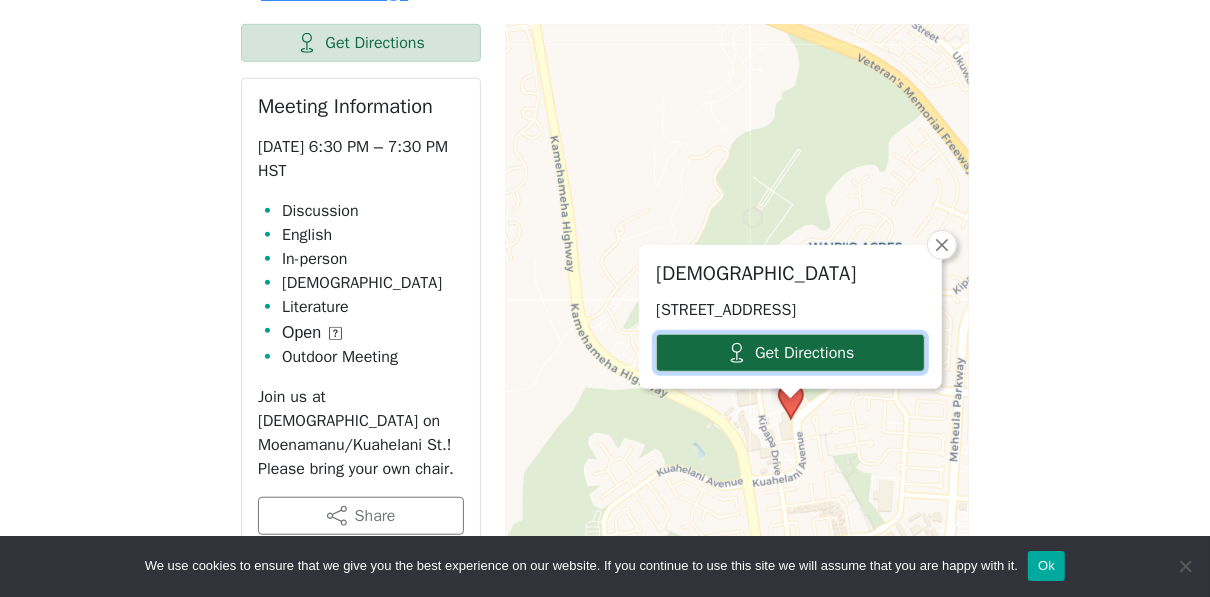 click on "Get Directions" at bounding box center [790, 353] 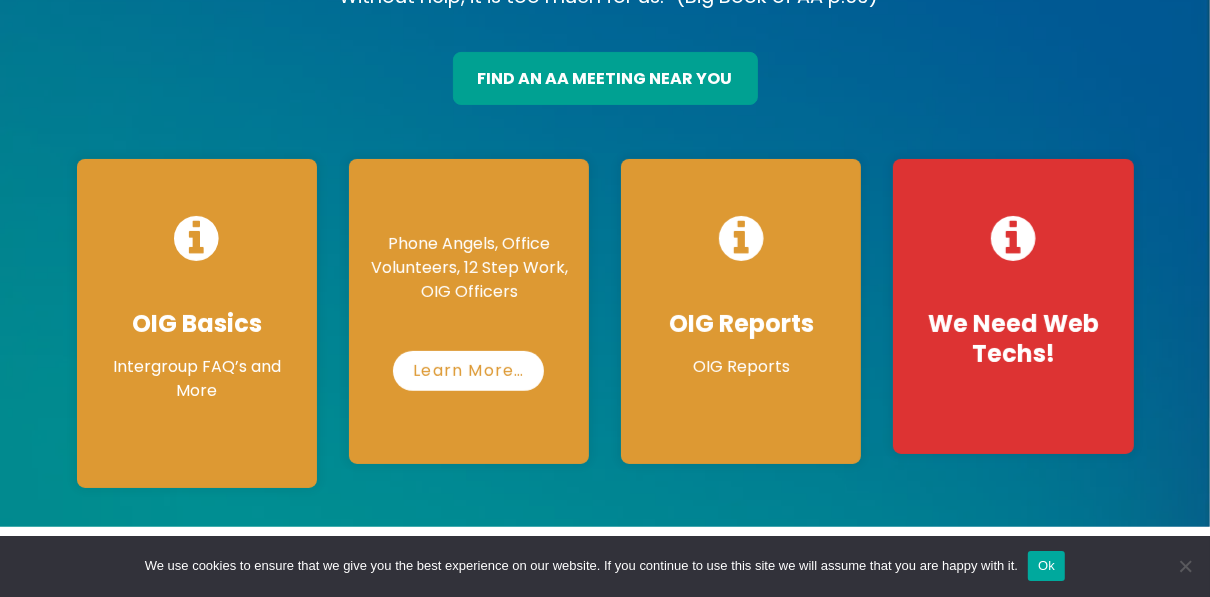 scroll, scrollTop: 80, scrollLeft: 0, axis: vertical 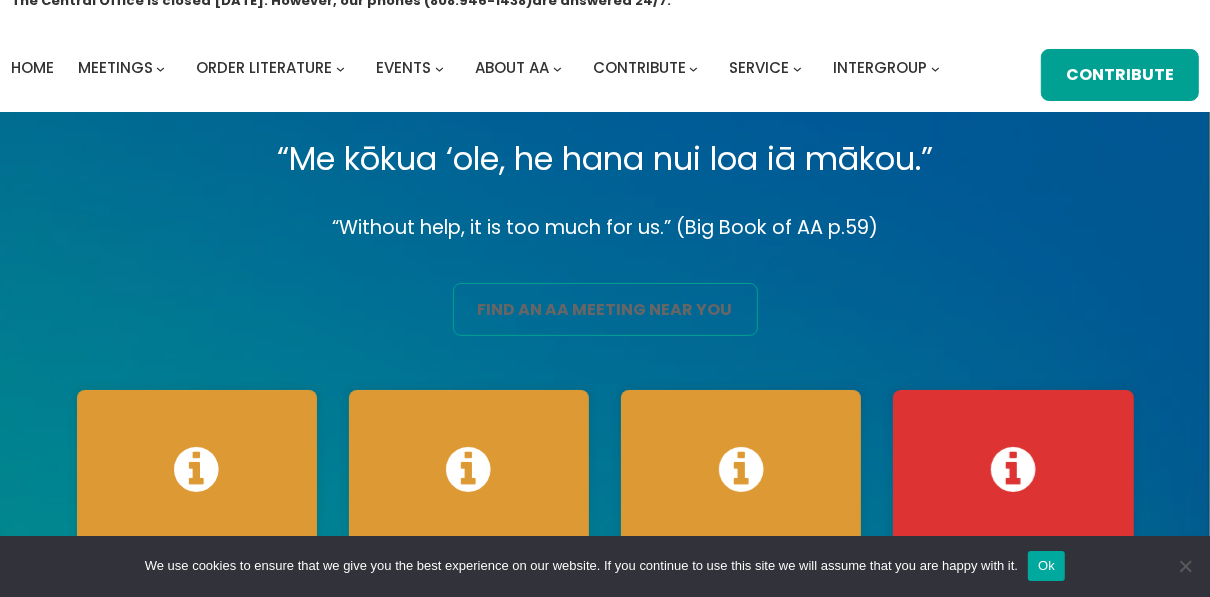 click on "find an aa meeting near you" at bounding box center [605, 309] 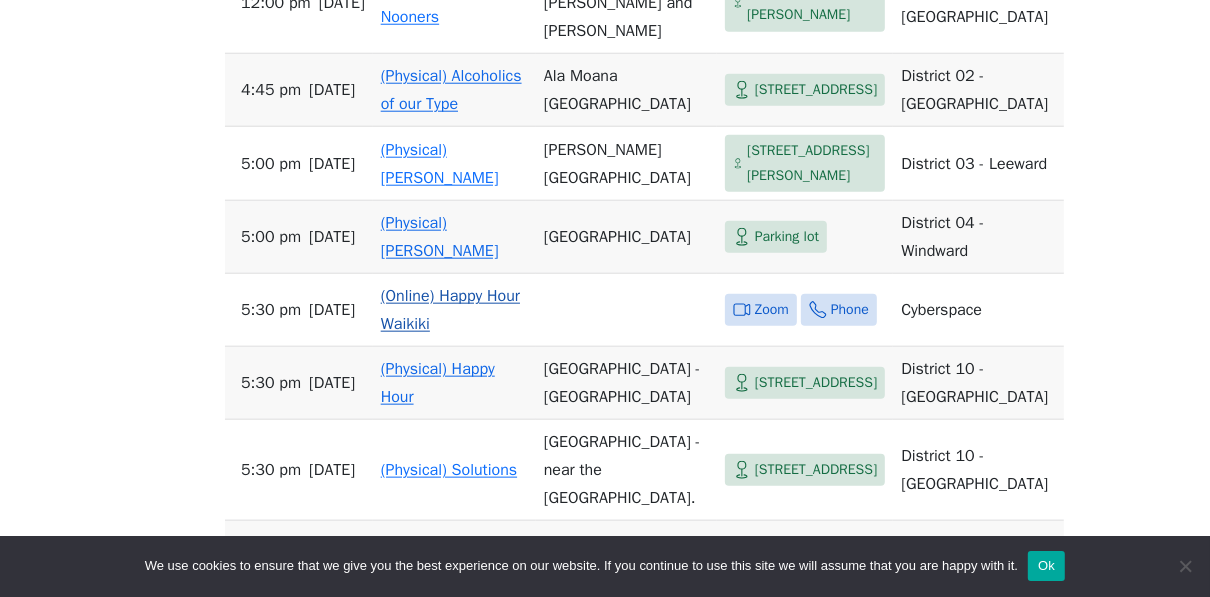 scroll, scrollTop: 1384, scrollLeft: 0, axis: vertical 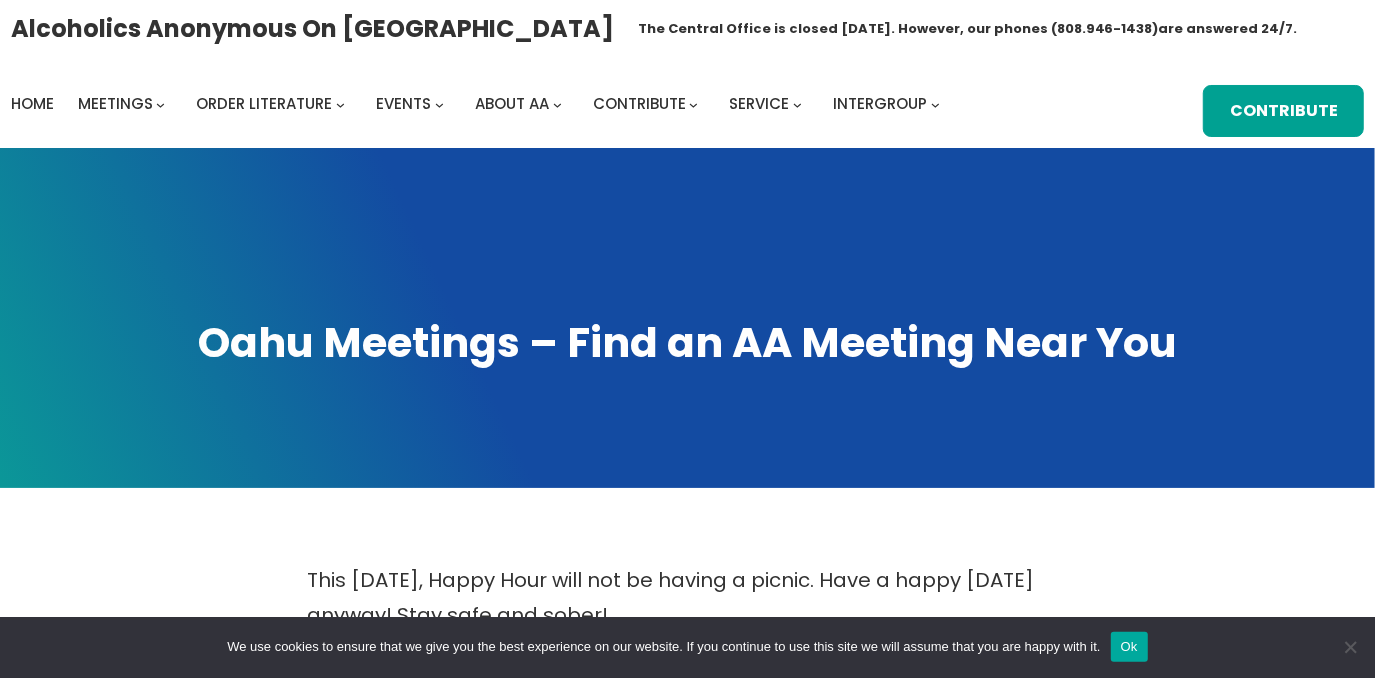 click on "Alcoholics Anonymous on Oahu
The Central Office is closed Friday, July 4. However, our phones (808.946-1438)are answered 24/7.
Home Meetings Physical Meetings Online Meetings Printable Meeting Schedules A.A. Meeting Add/Change Form Virtual Meeting Help verify attendance Order Literature Available Links: Big Book How It Works Literature Order Form The Promises Traditions Checklist 12 Traditions ORDER FORM My account My Cart Events Calendar Submit Your Event AA related events will be posted provided that they conform to the Twelve Traditions. Acceptable events would include but not be limited to the following: 1. Intergroup events (Founders Day, I.G. Round-up) 2. Area events 3. District events (alcathons) 4. Registered Homegroup events (dances, campouts, picnics) 5. AA Conventions or Conferences provided they have no outside affiliations. [contact-form 2 “Event”] About AA What Is A.A. Contribute BY Credit card BY CHECK 7th Tradition Best Practices" at bounding box center (688, 74) 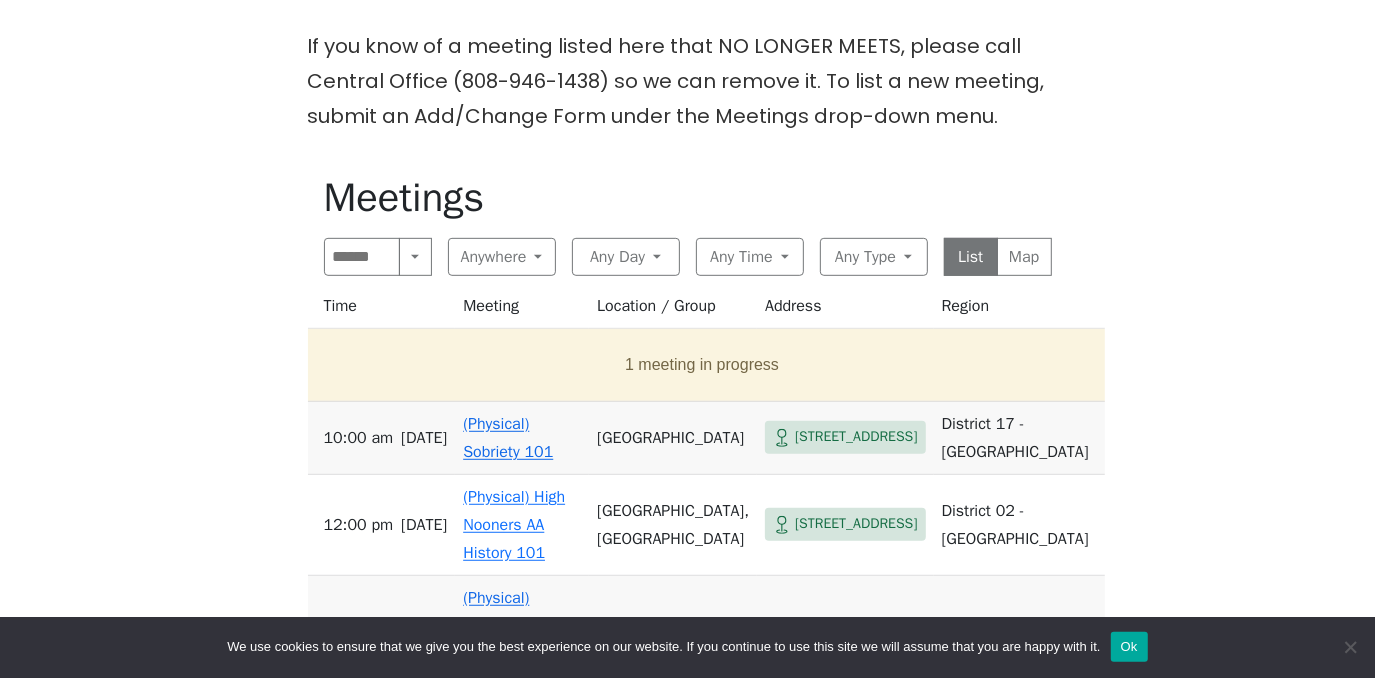 scroll, scrollTop: 0, scrollLeft: 0, axis: both 